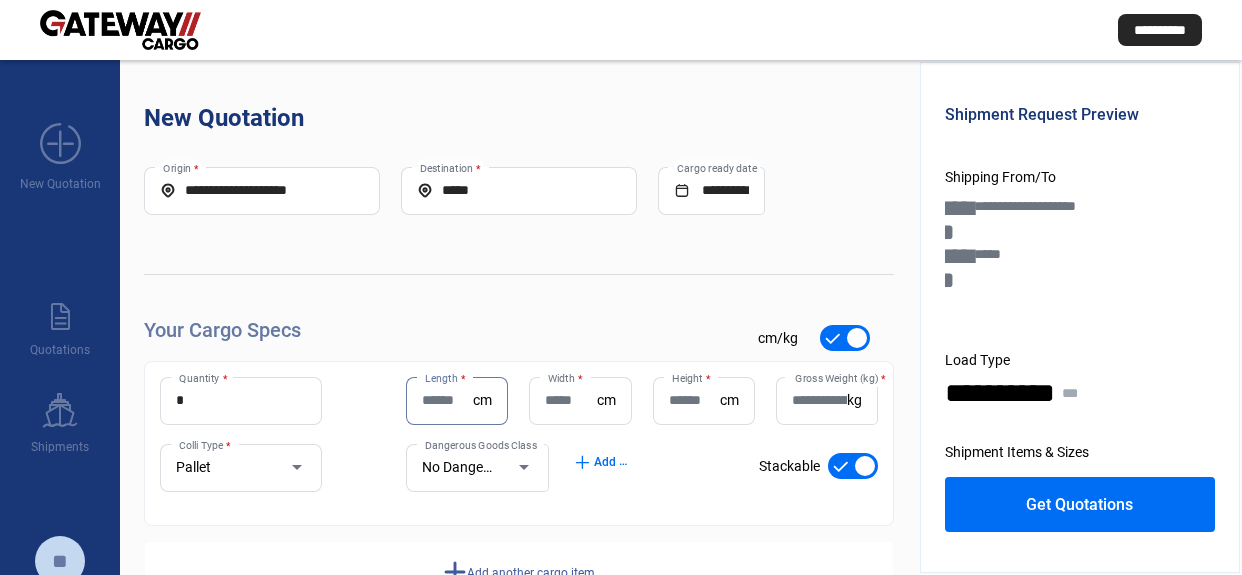 scroll, scrollTop: 0, scrollLeft: 0, axis: both 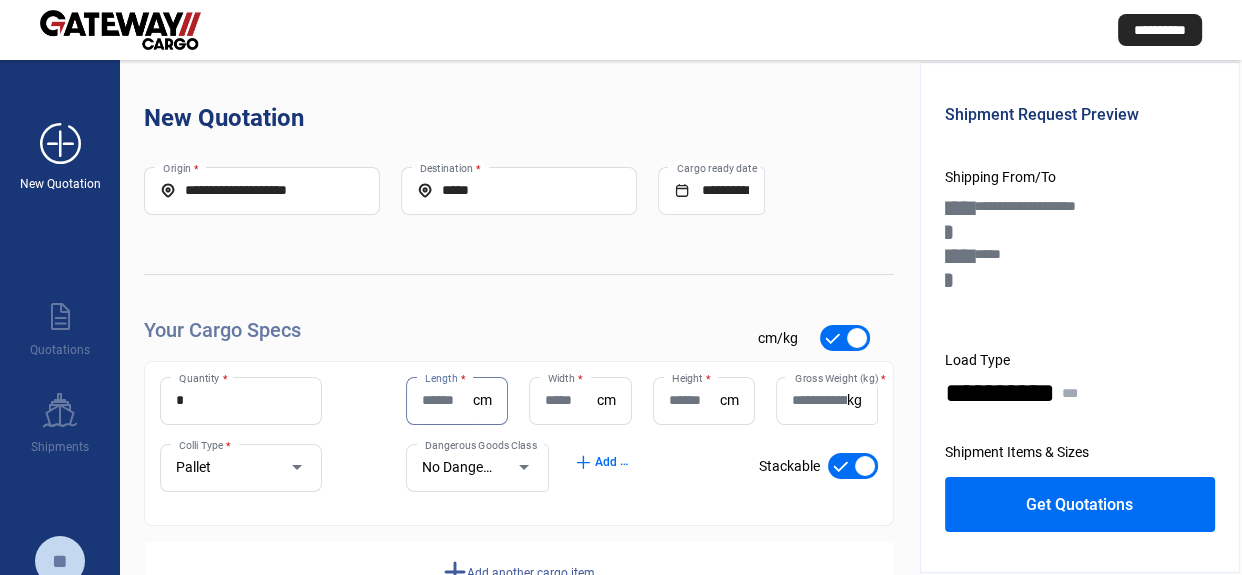 click on "add_new" at bounding box center (60, 144) 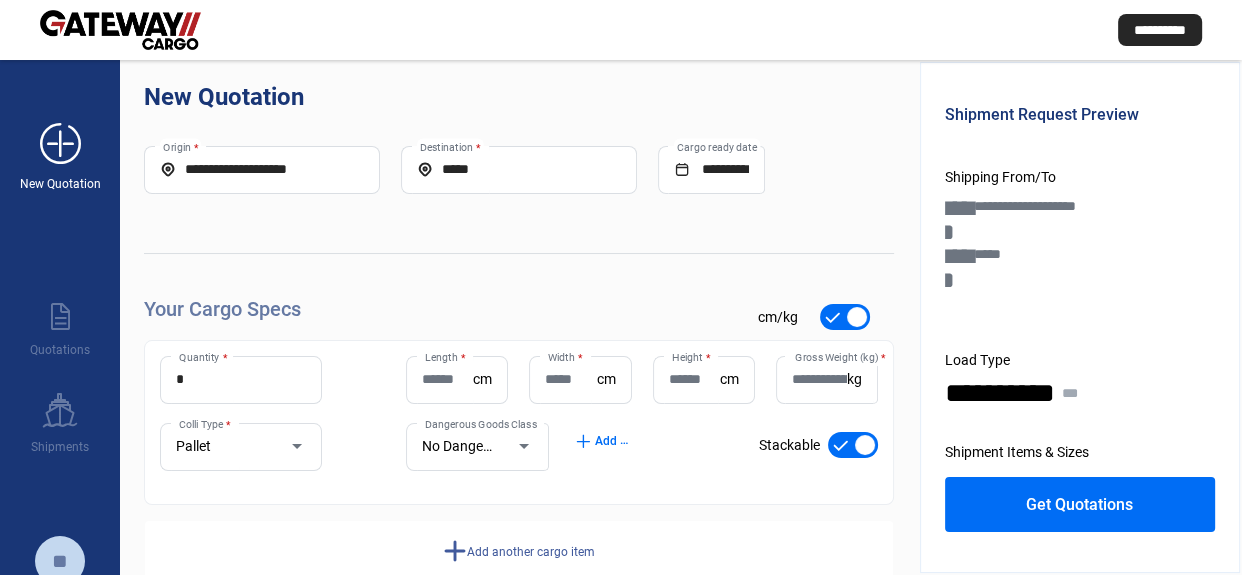 scroll, scrollTop: 0, scrollLeft: 0, axis: both 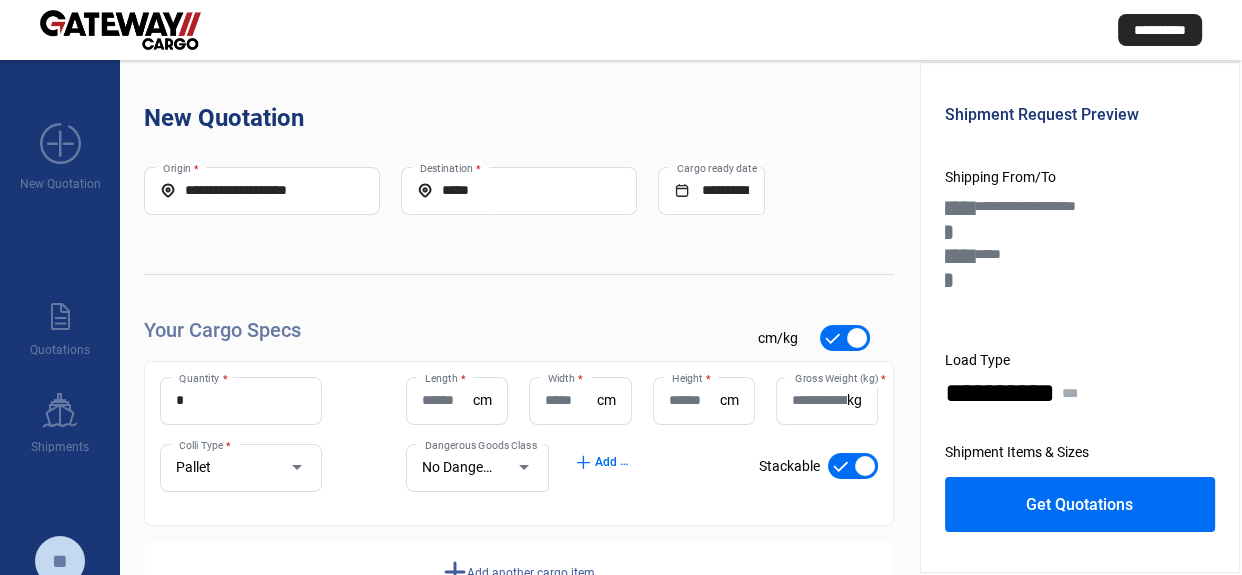 click on "**********" 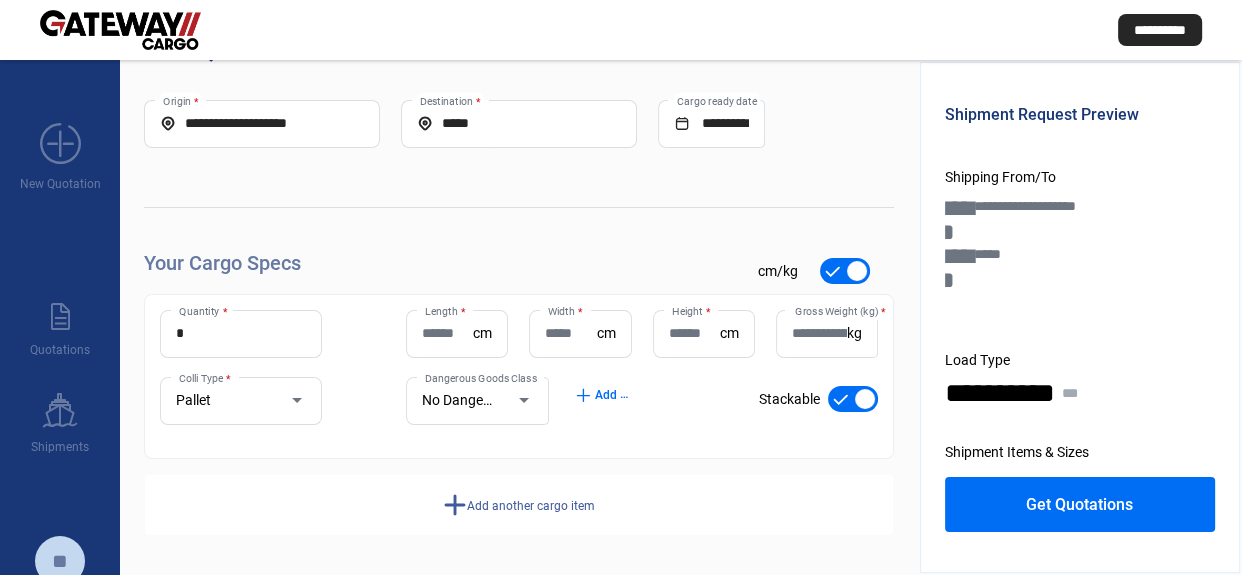 scroll, scrollTop: 0, scrollLeft: 0, axis: both 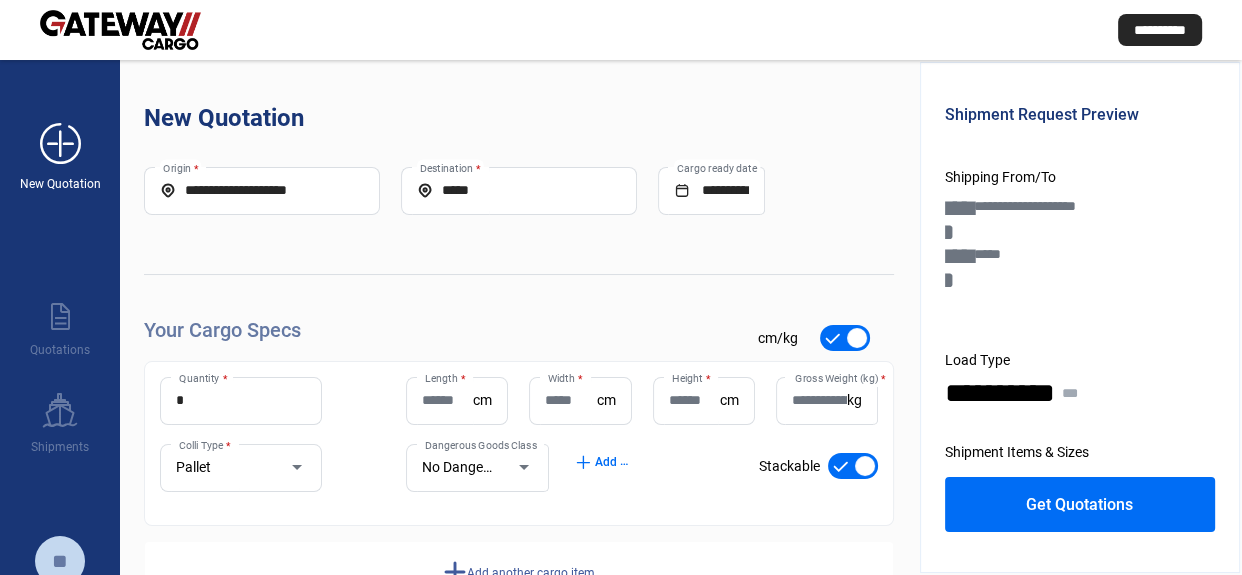 click on "add_new  New Quotation" at bounding box center (60, 146) 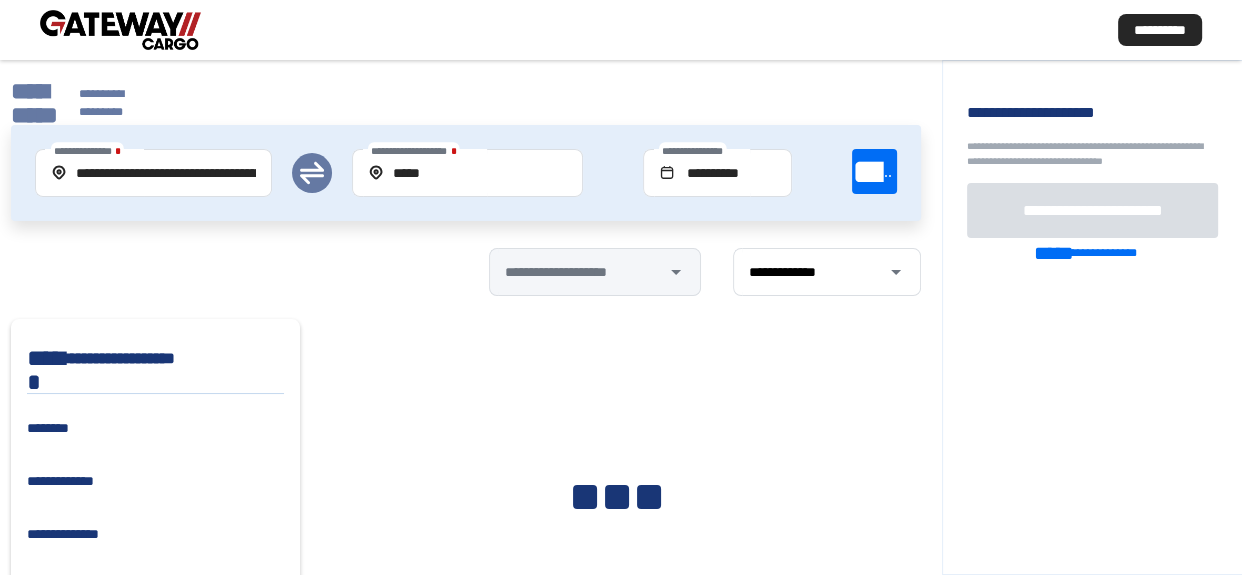 click on "**********" 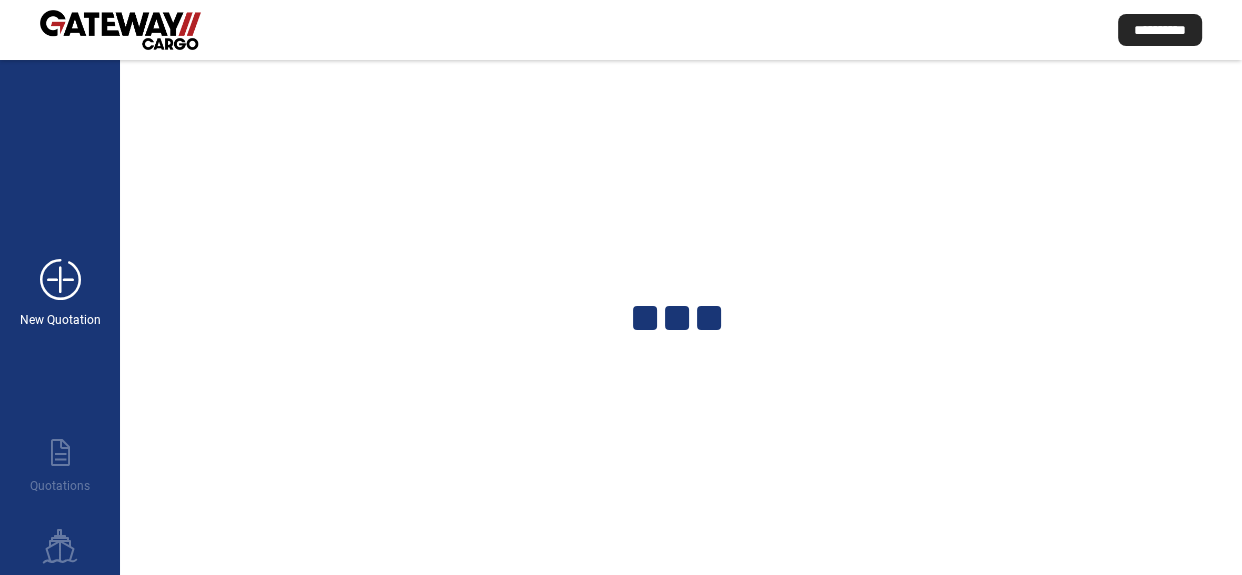 click on "add_new" at bounding box center (60, 280) 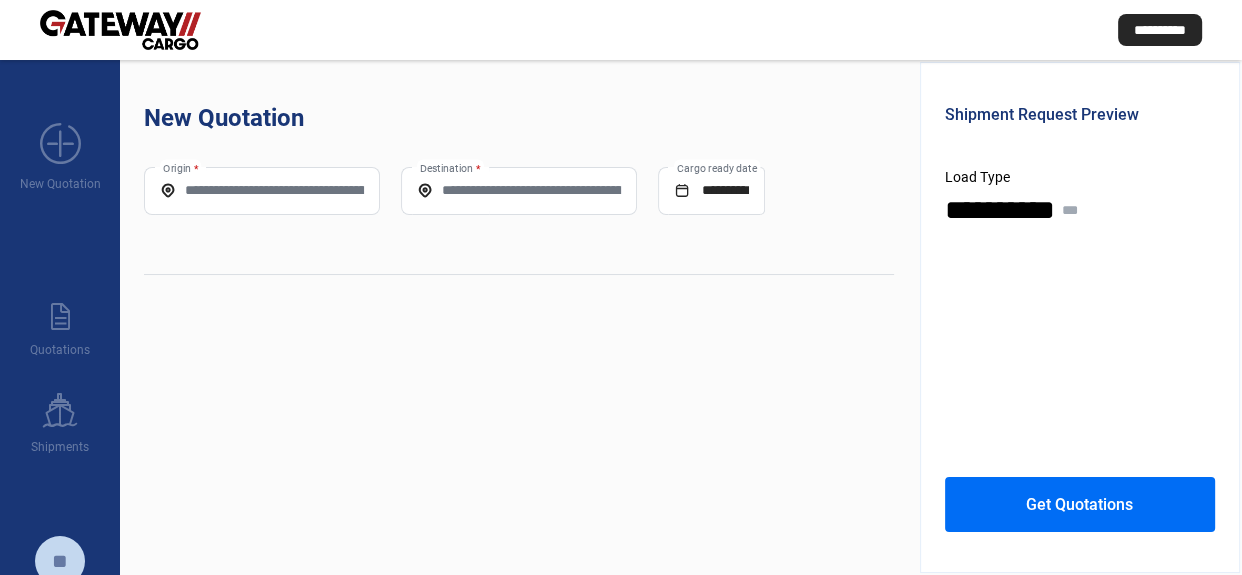 click on "Origin *" at bounding box center (262, 190) 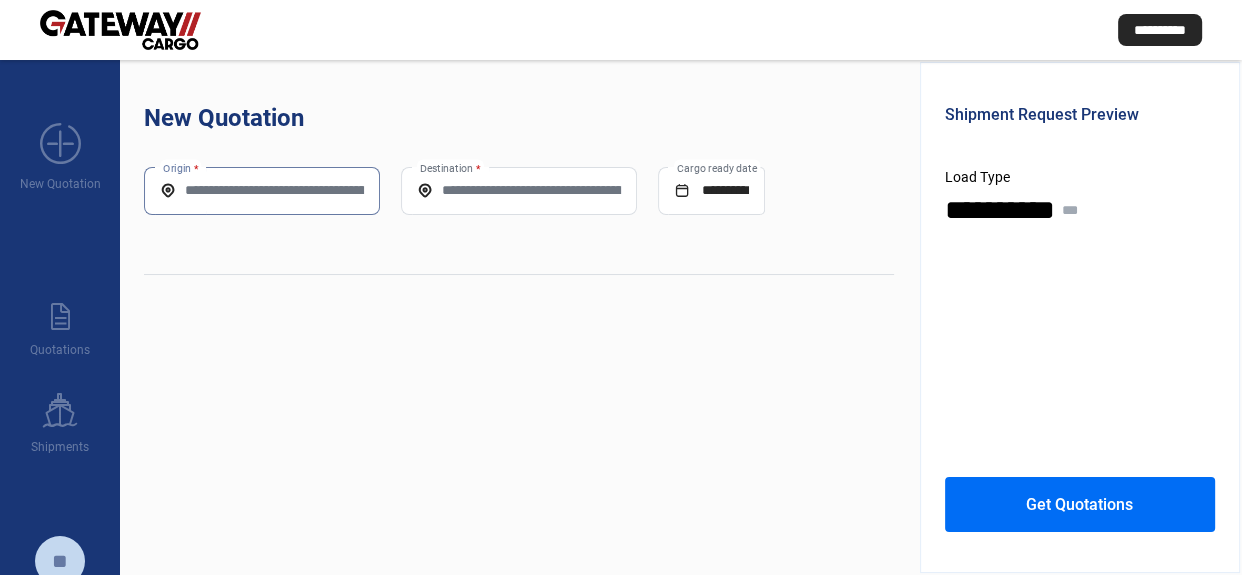 paste on "**********" 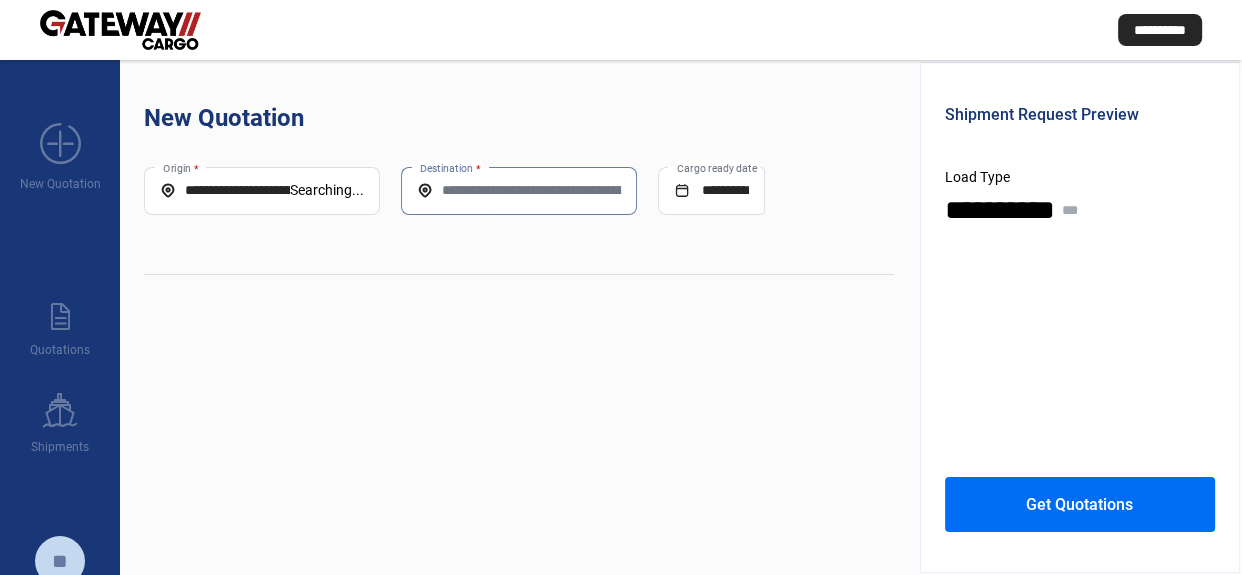 click on "Destination *" at bounding box center [519, 190] 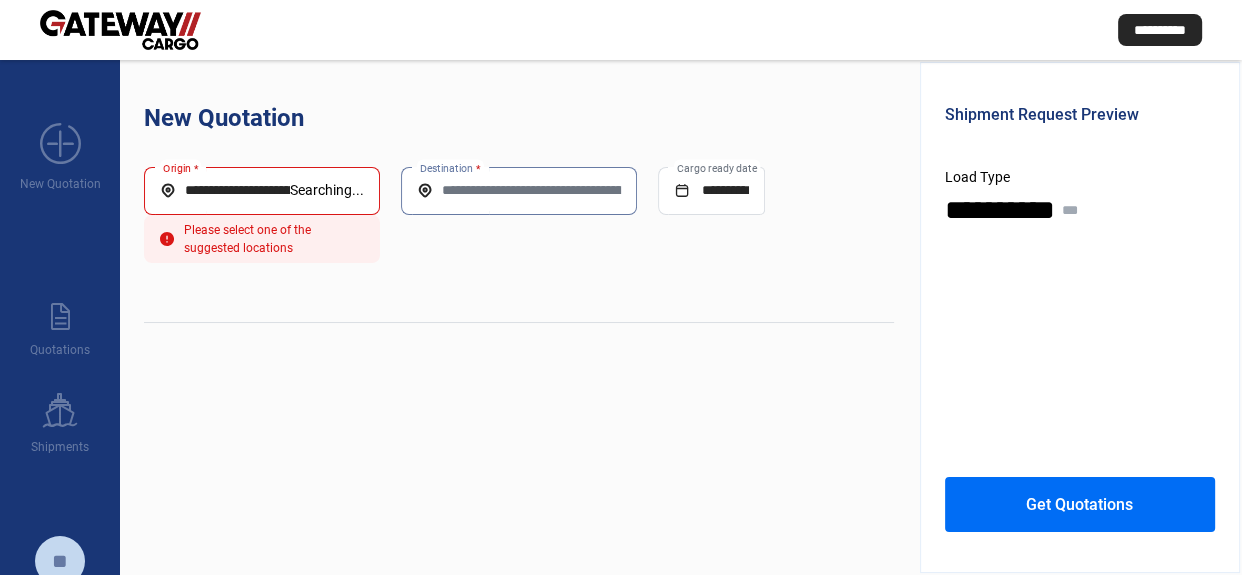 click on "**********" at bounding box center (225, 190) 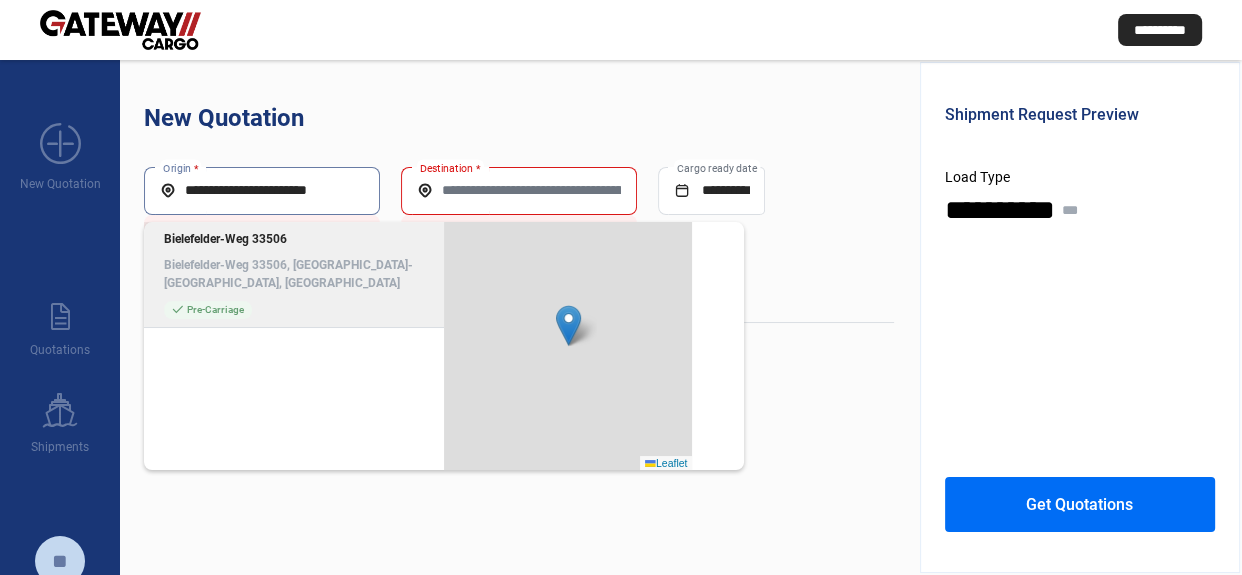 click on "Bielefelder-Weg 33506, [GEOGRAPHIC_DATA]-[GEOGRAPHIC_DATA], [GEOGRAPHIC_DATA]" 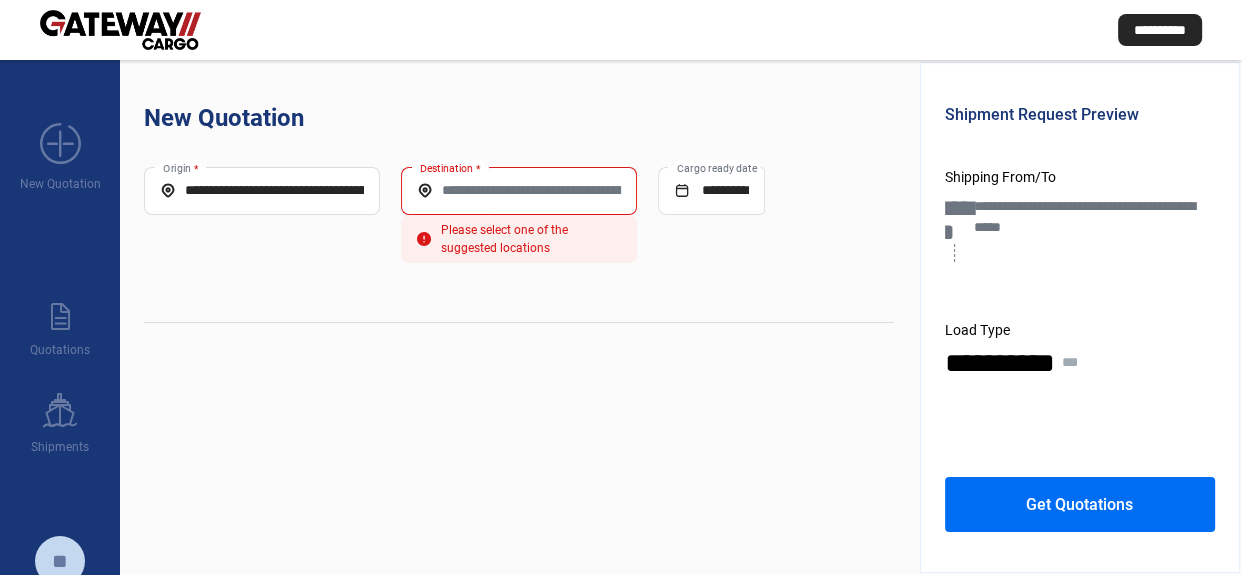 click on "Destination *" 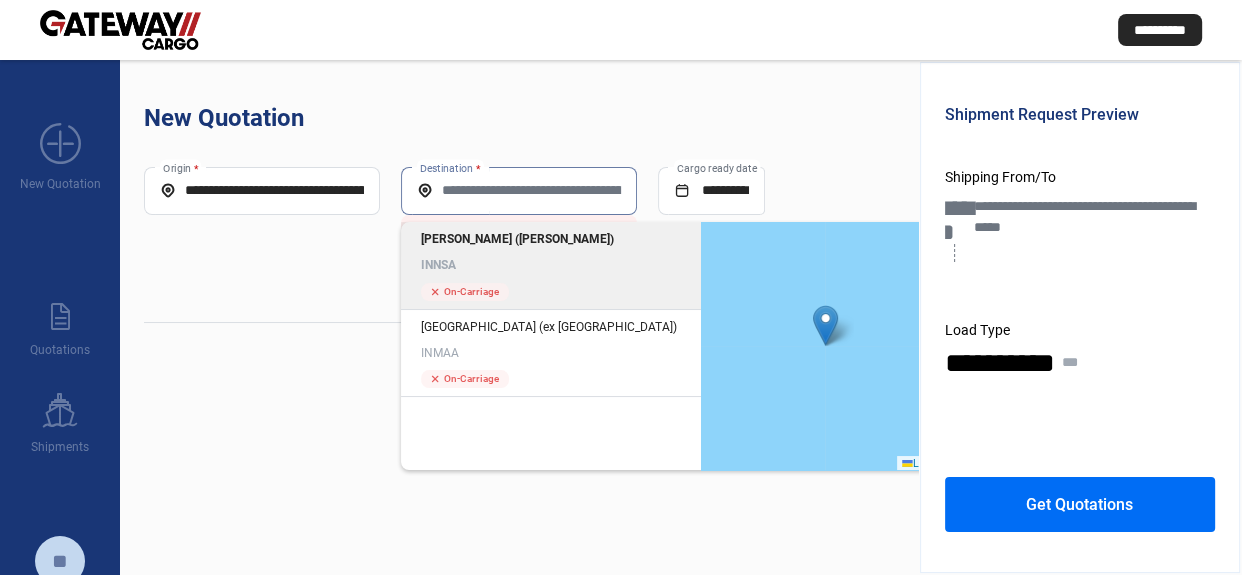 click on "INNSA" 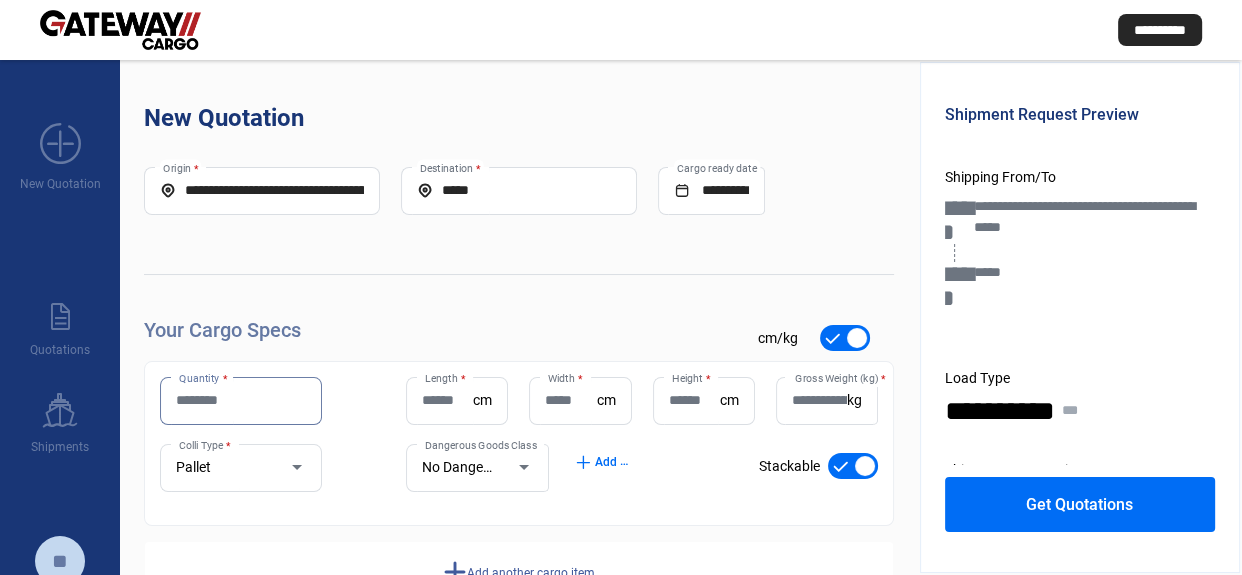 click on "Quantity *" at bounding box center [241, 400] 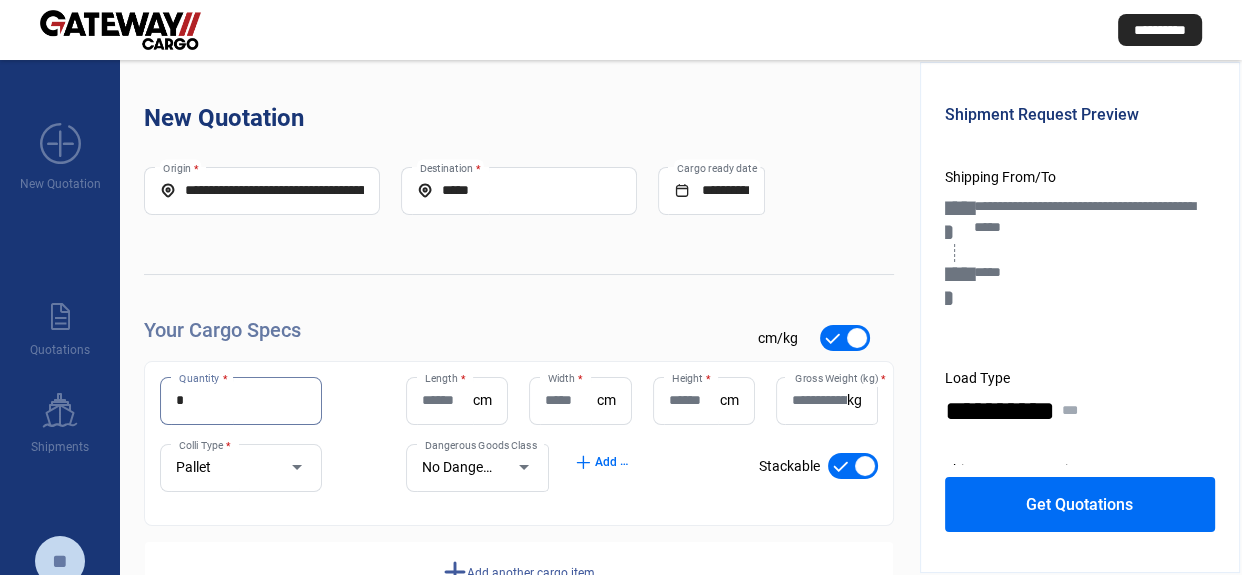 type on "*" 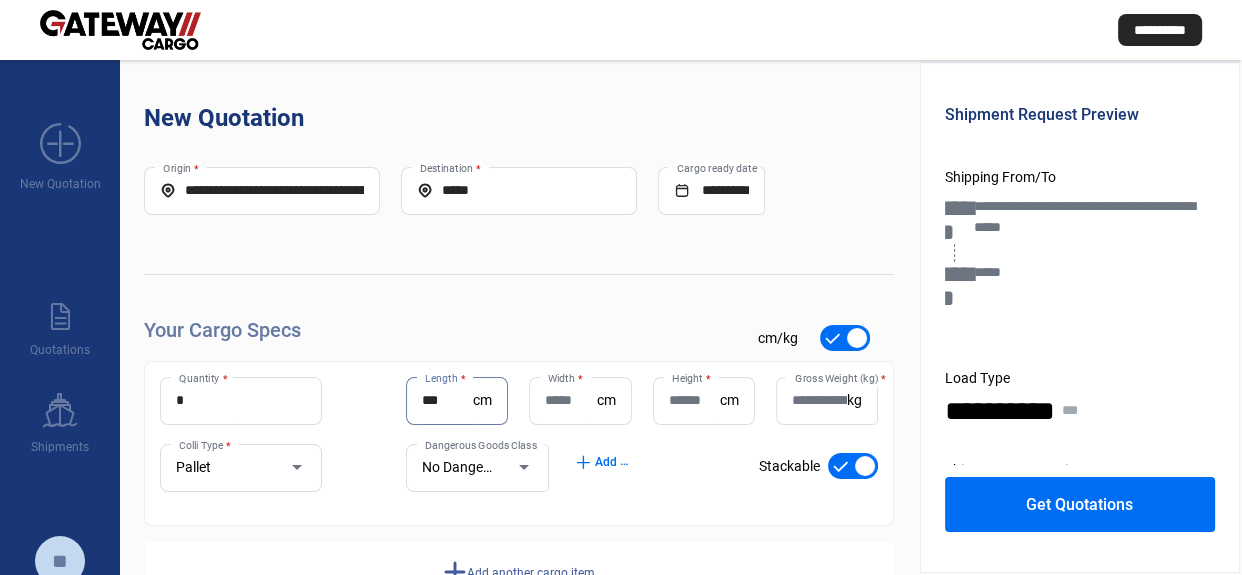 type on "***" 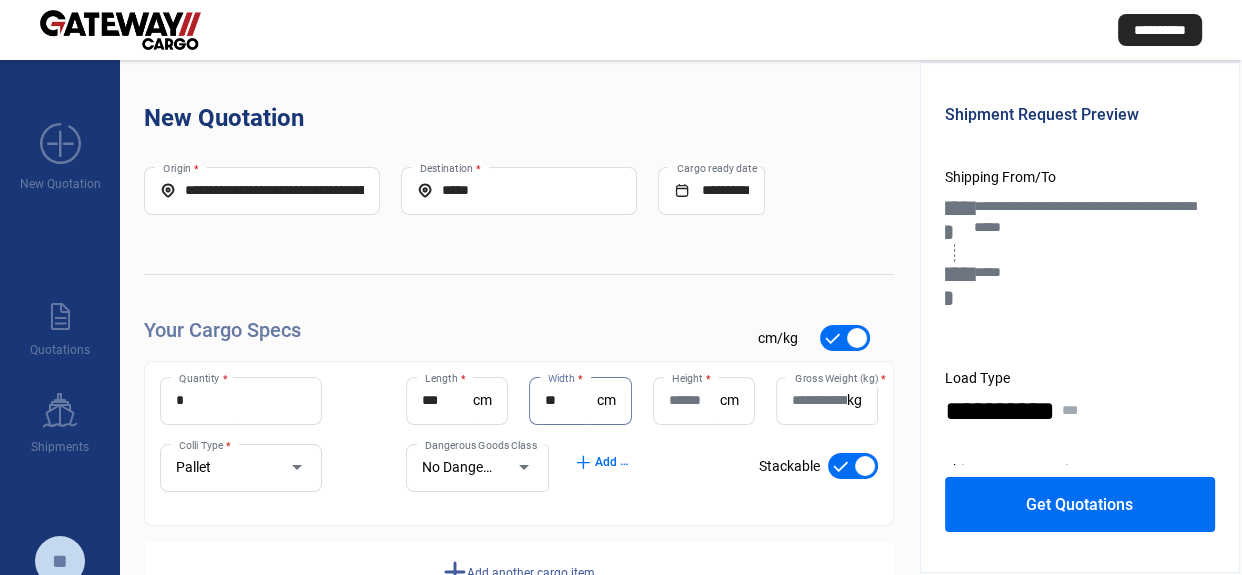 type on "**" 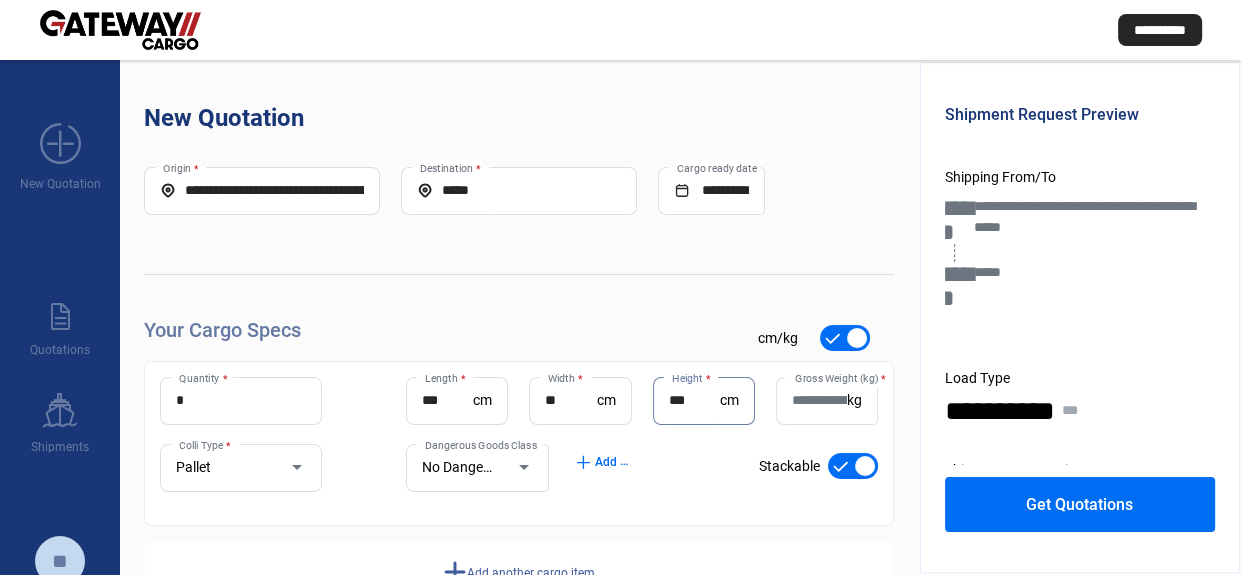 type on "***" 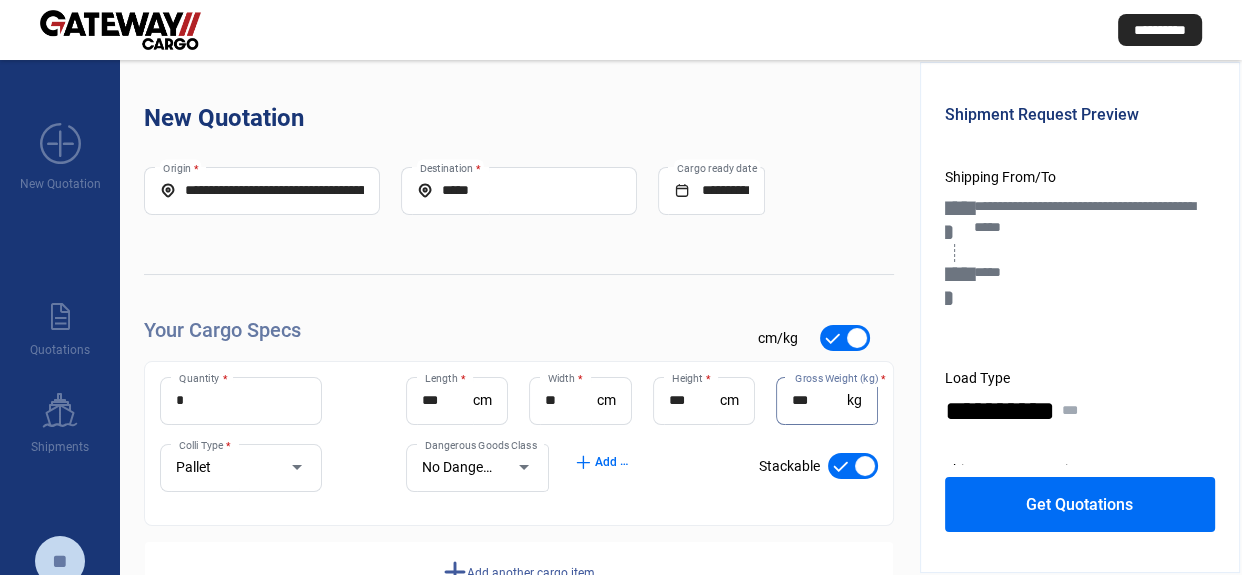 type on "***" 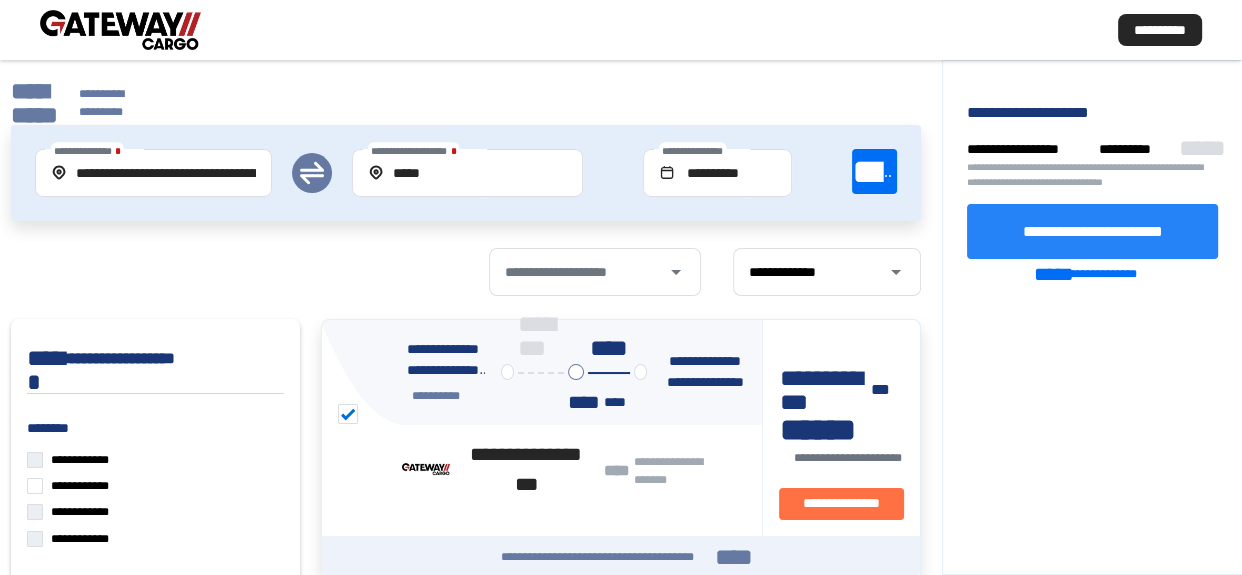 click on "**********" 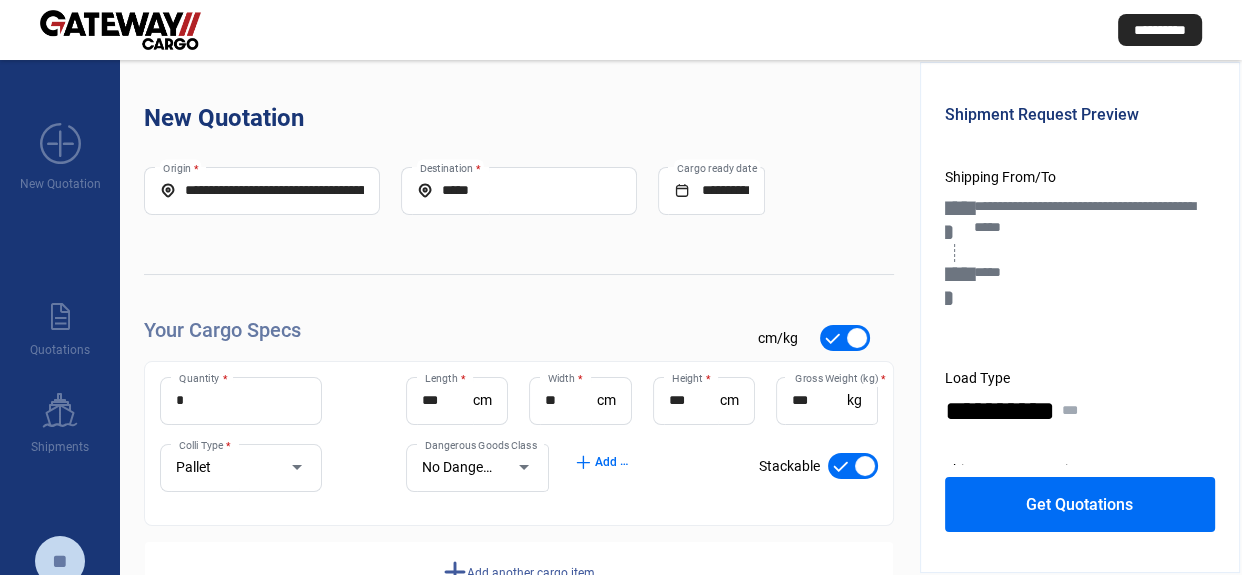 click on "**********" at bounding box center [262, 190] 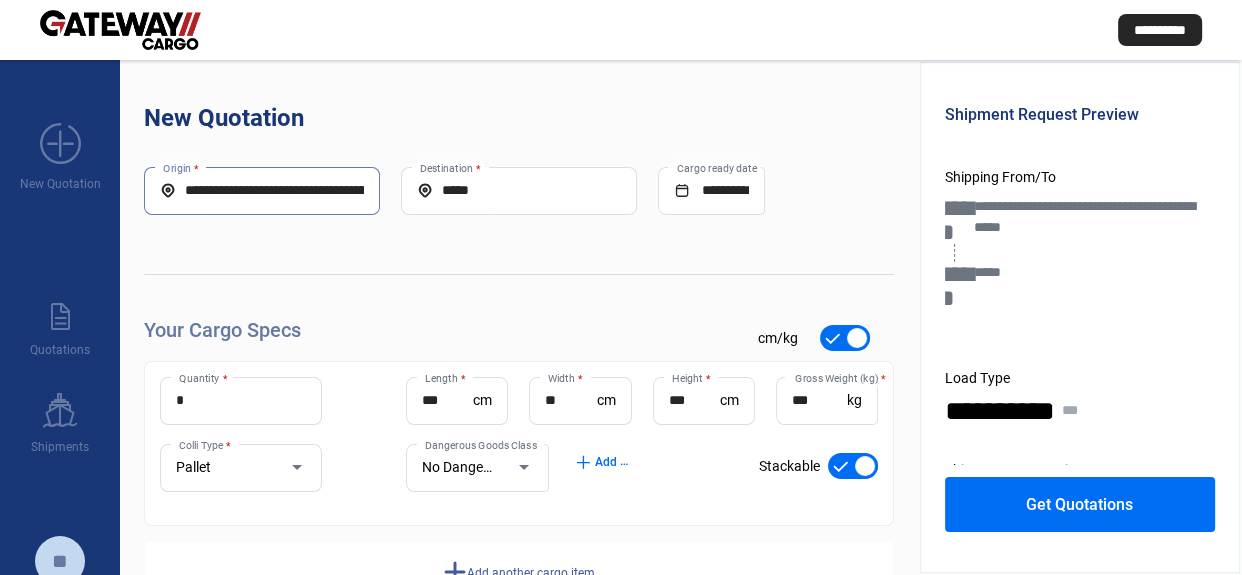 click on "**********" at bounding box center (262, 190) 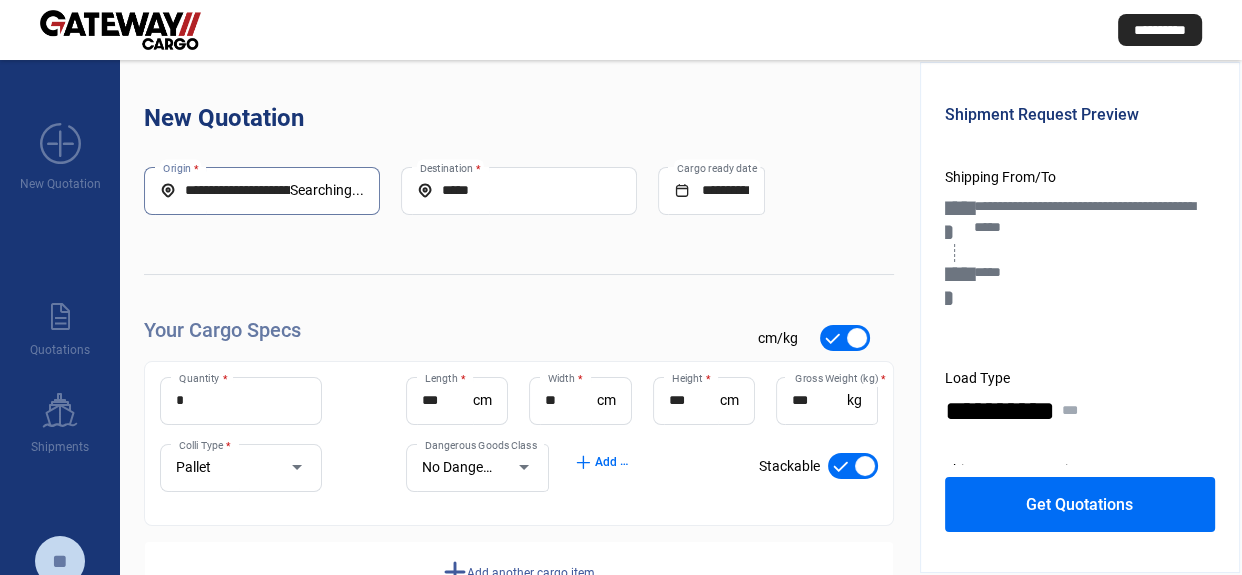 click on "**********" at bounding box center (225, 190) 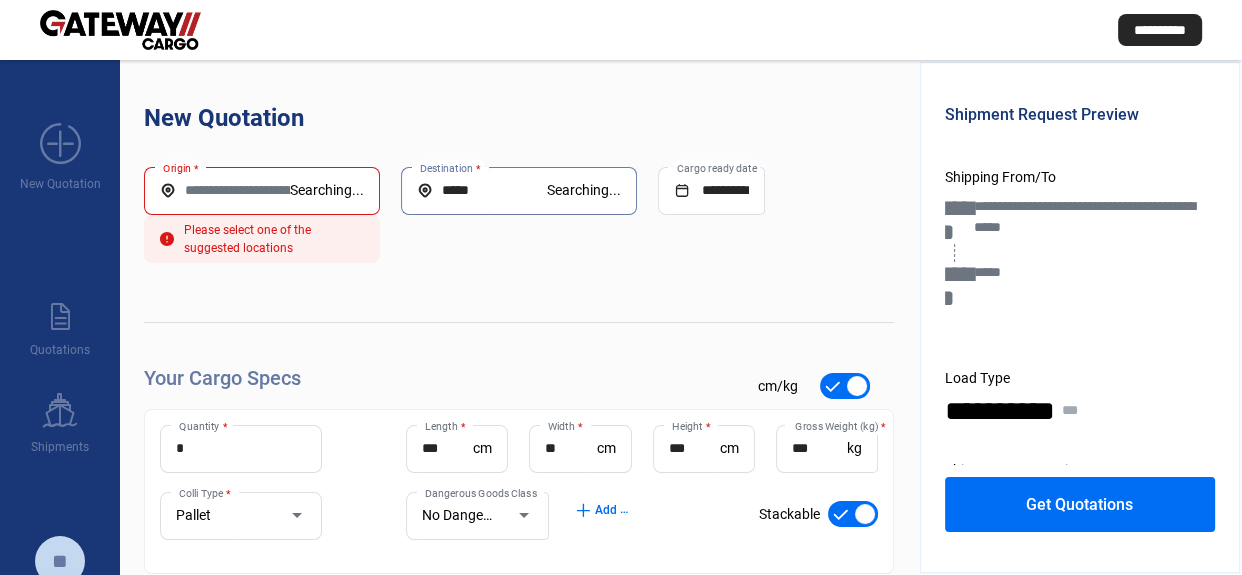 click on "Origin *" at bounding box center [225, 190] 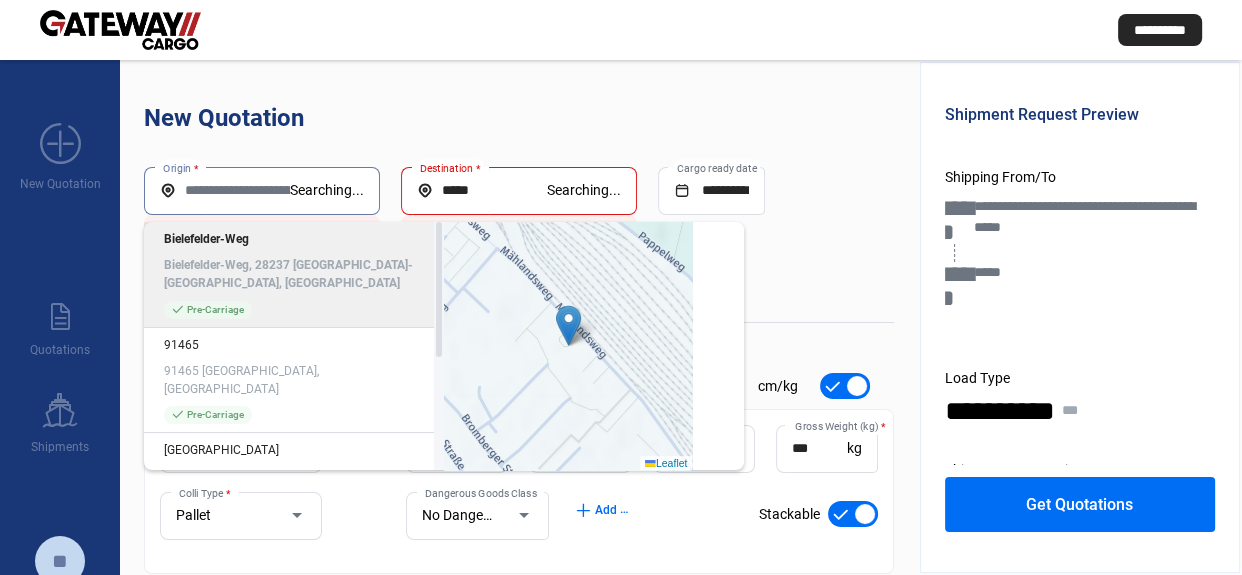 paste on "*****" 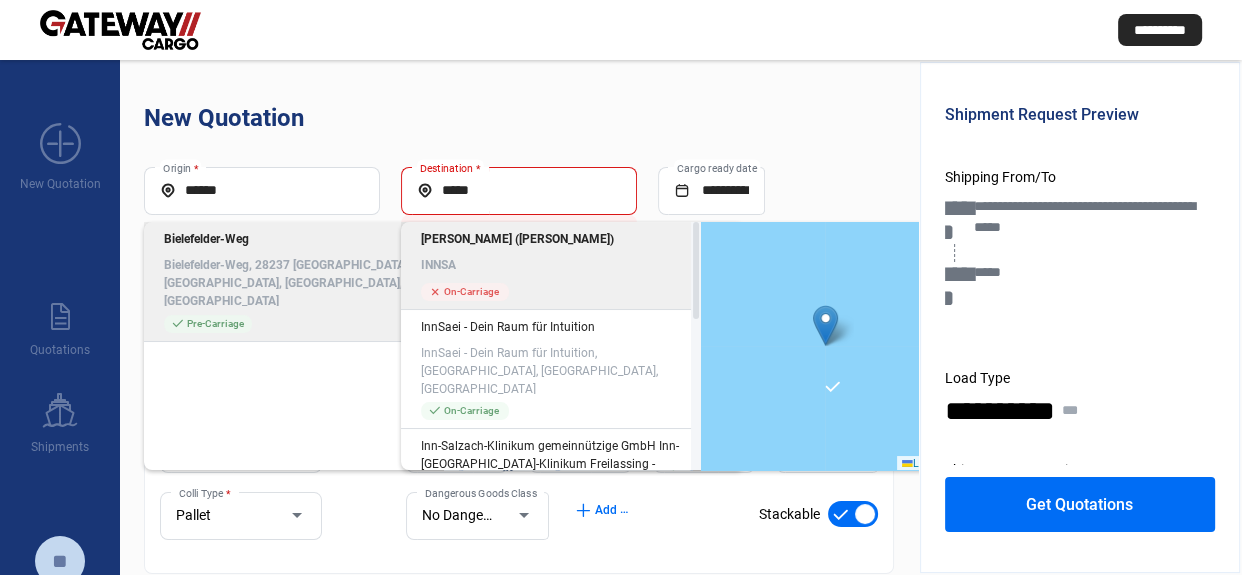 click on "*****" at bounding box center [262, 190] 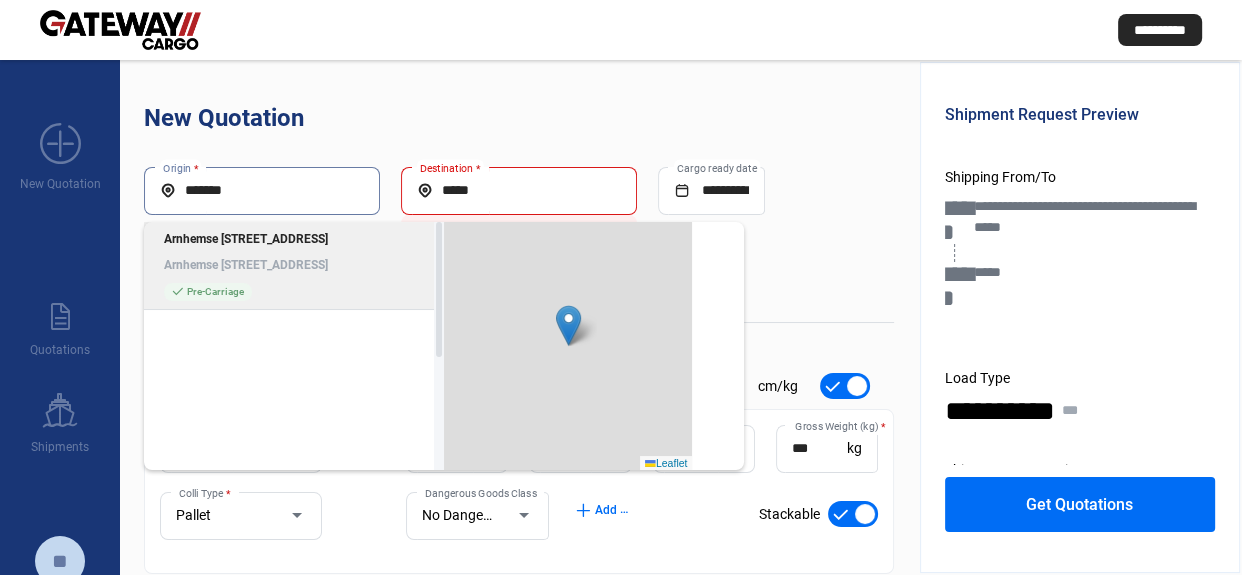 click on "Arnhemse [STREET_ADDRESS]" 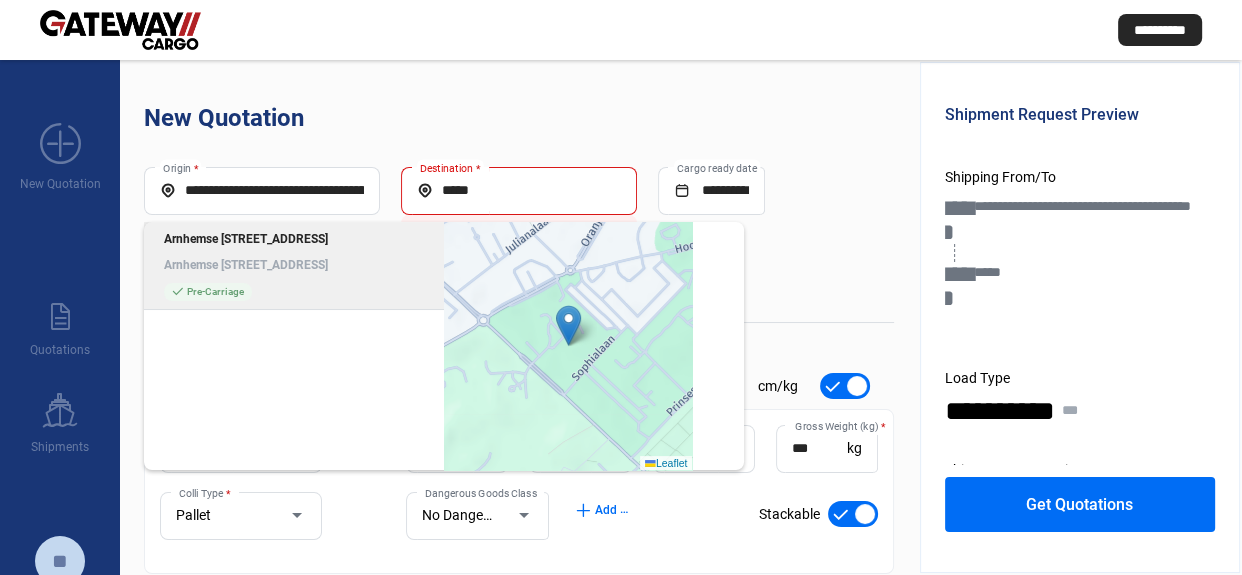 click on "**********" at bounding box center (262, 190) 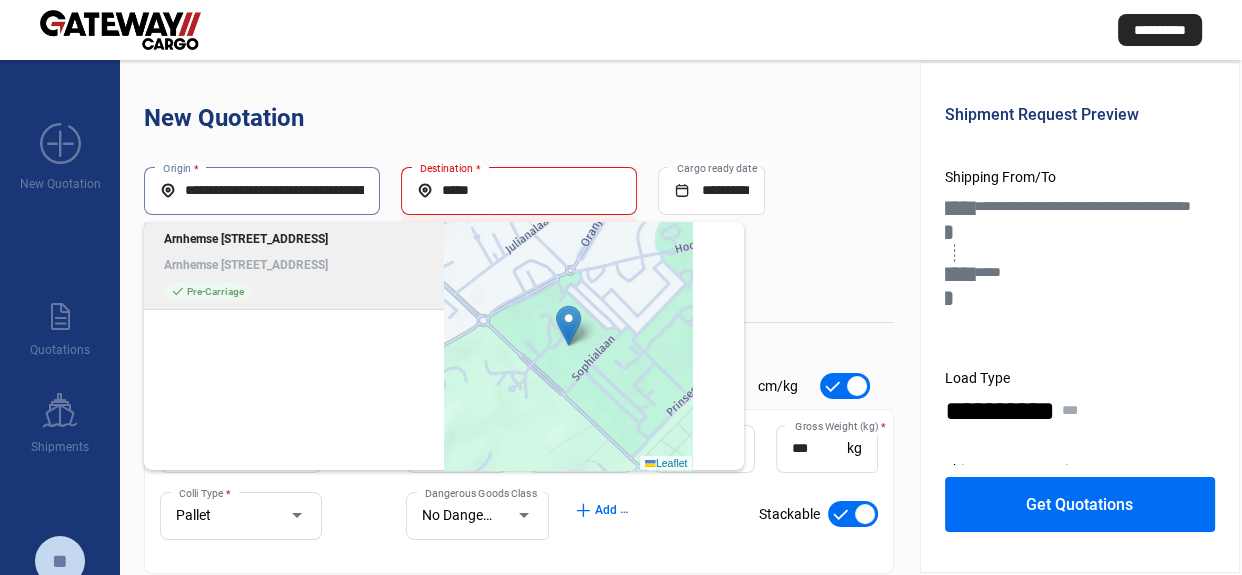 click on "**********" at bounding box center [262, 190] 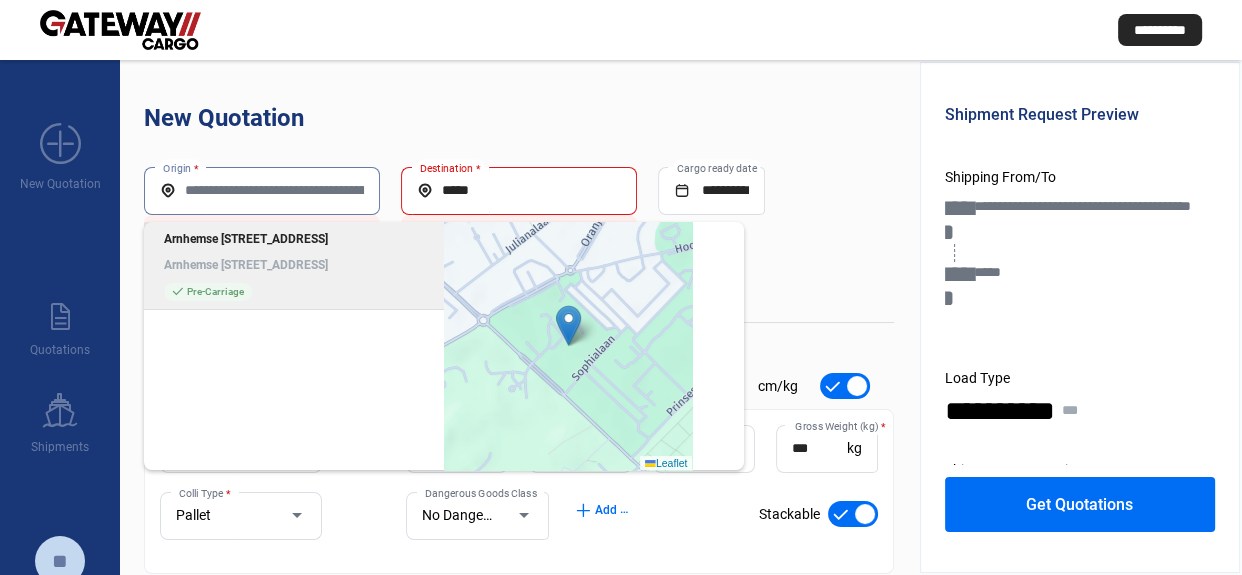 paste on "**********" 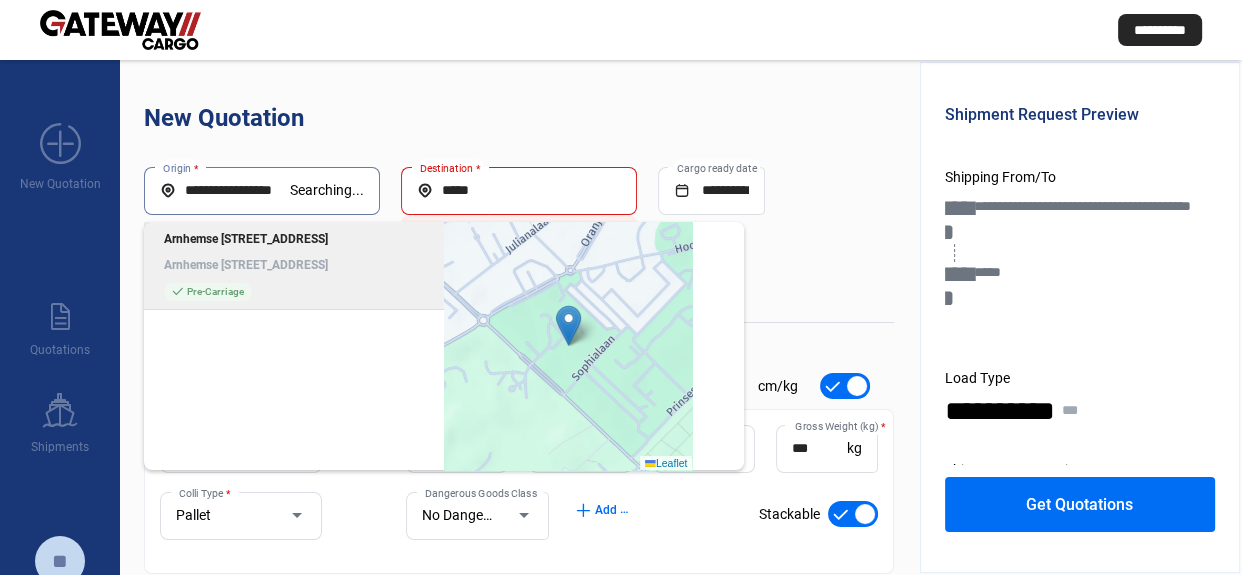 type on "**********" 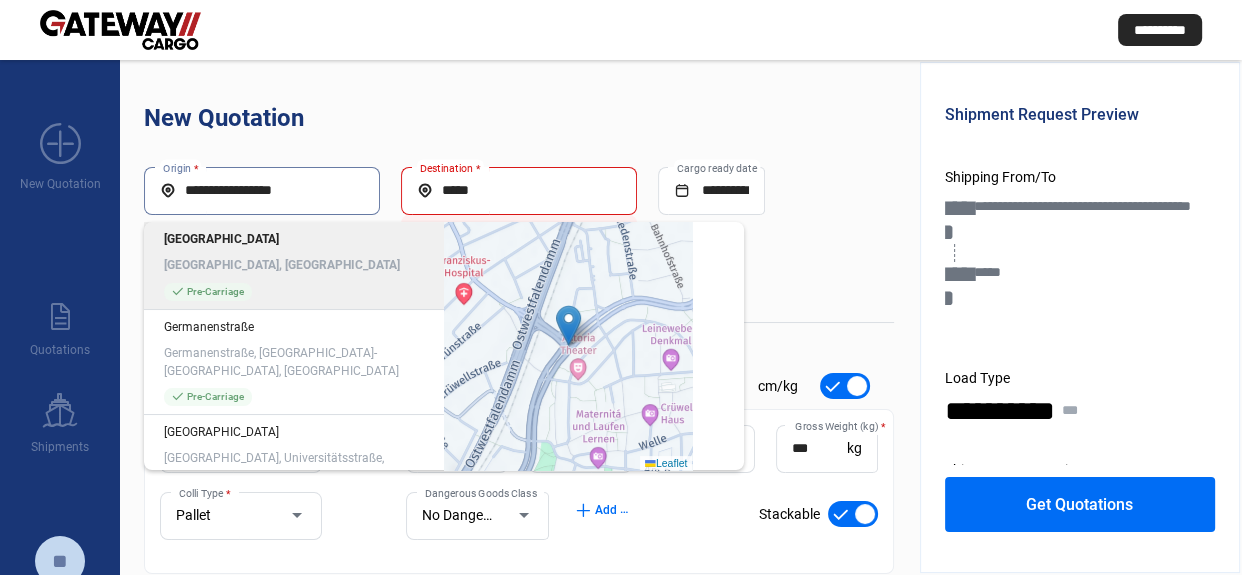 drag, startPoint x: 297, startPoint y: 194, endPoint x: 177, endPoint y: 206, distance: 120.59851 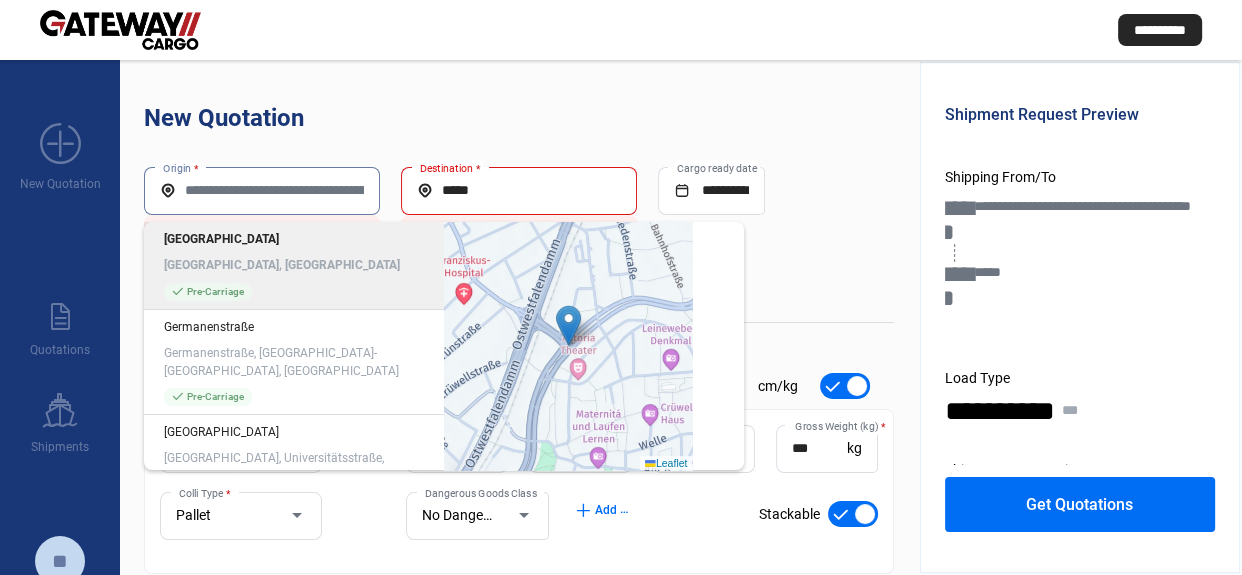 paste on "**********" 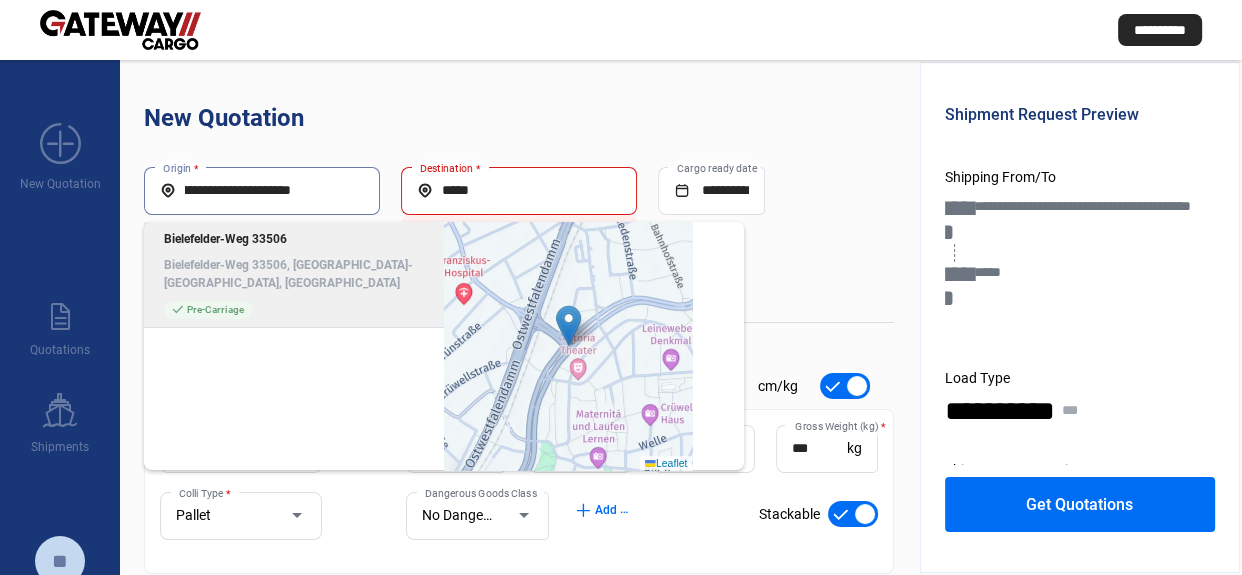scroll, scrollTop: 0, scrollLeft: 0, axis: both 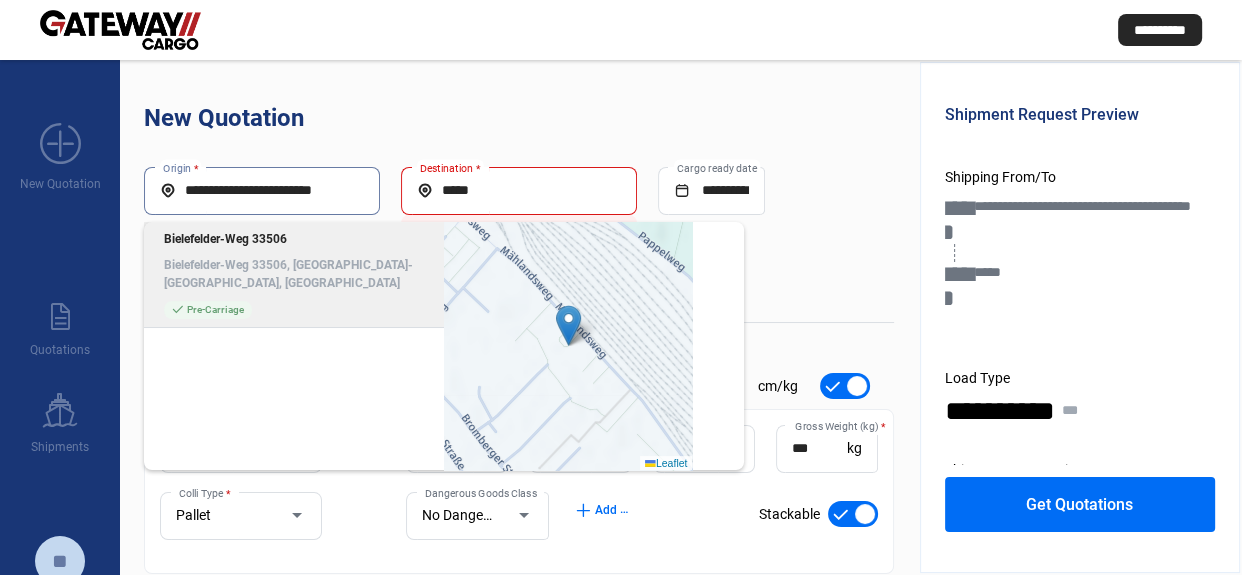 click on "Bielefelder-Weg 33506, [GEOGRAPHIC_DATA]-[GEOGRAPHIC_DATA], [GEOGRAPHIC_DATA]" 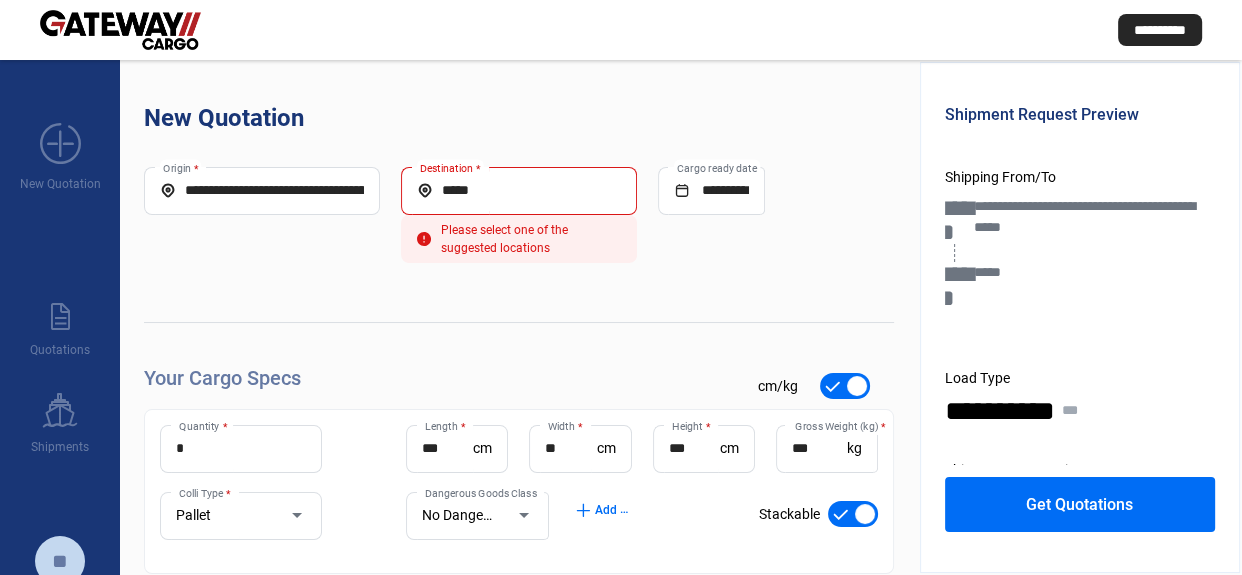 click on "Get Quotations" 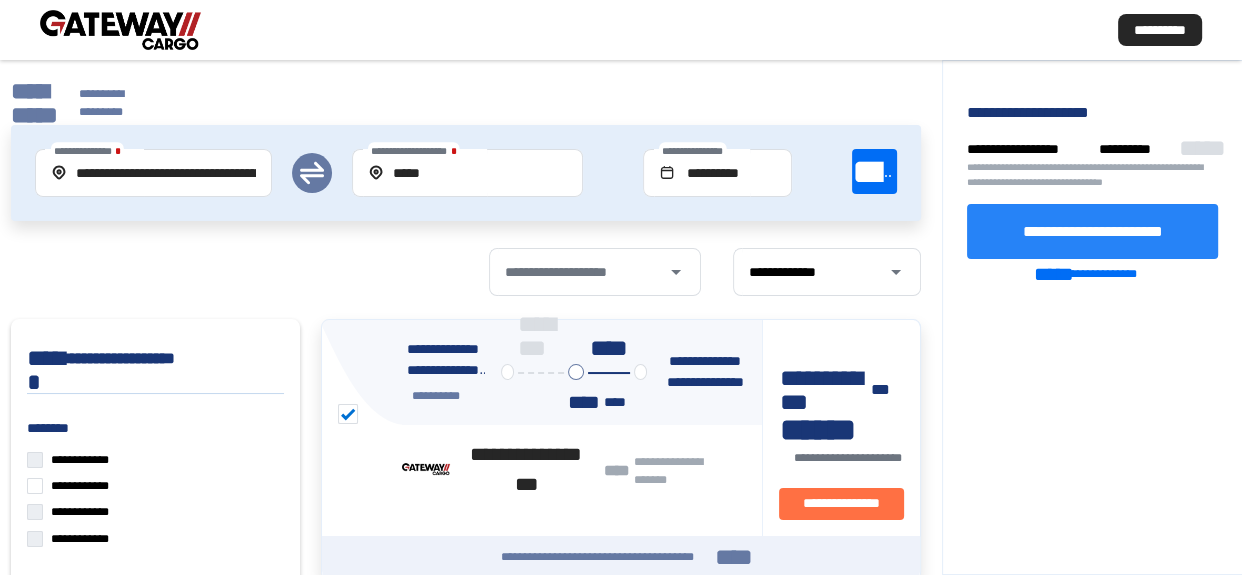 click on "**********" 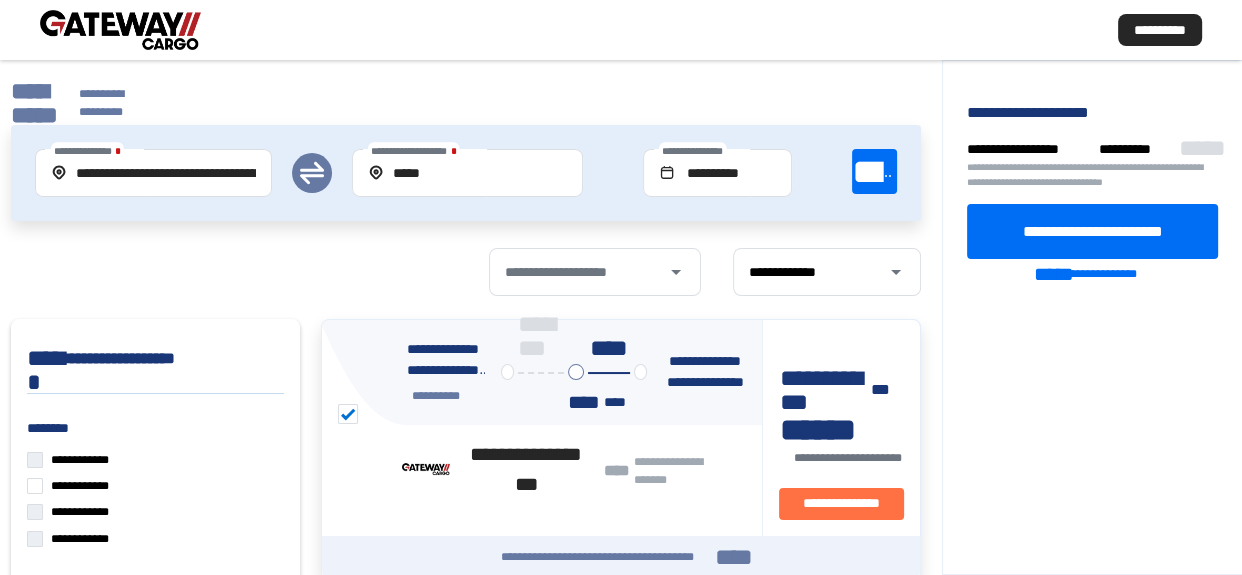click on "**********" 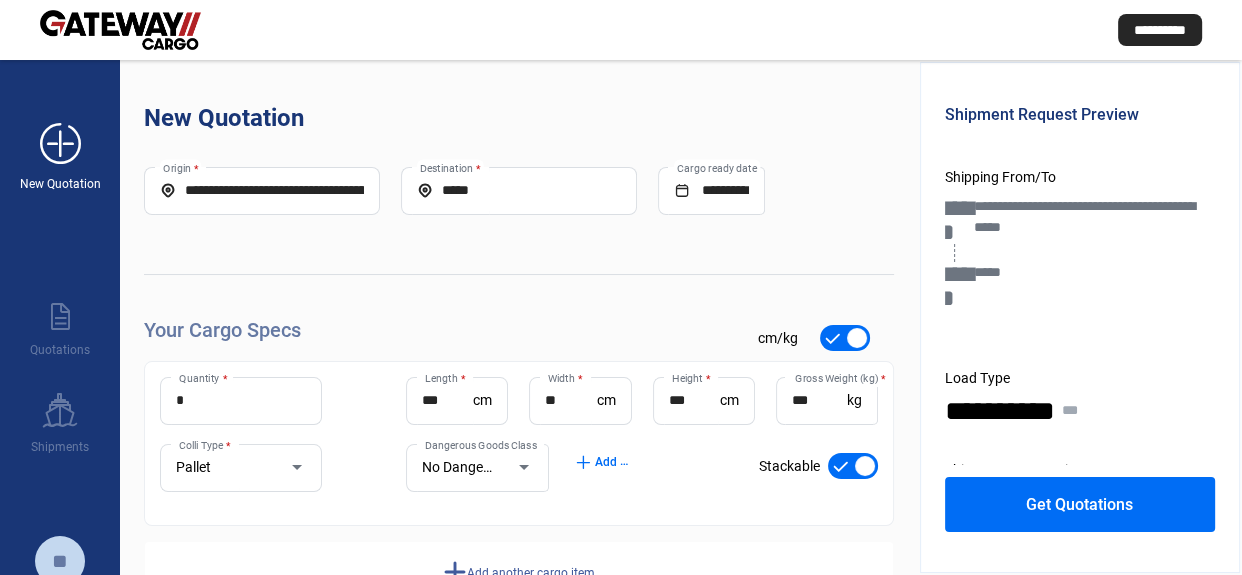 click on "add_new  New Quotation" at bounding box center [60, 146] 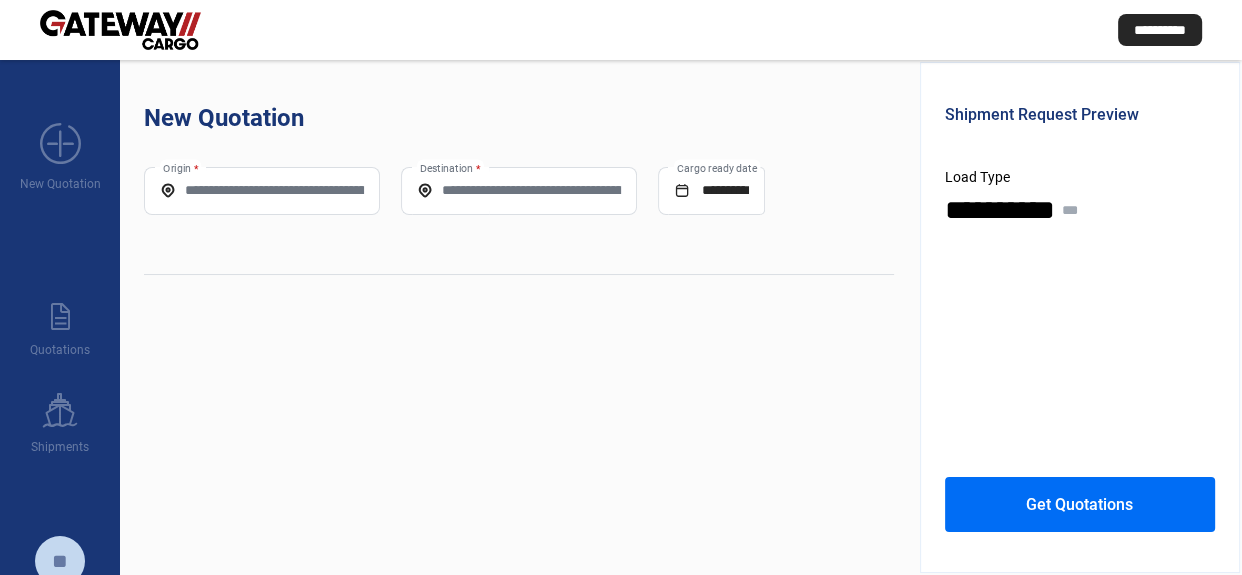 click on "Origin *" 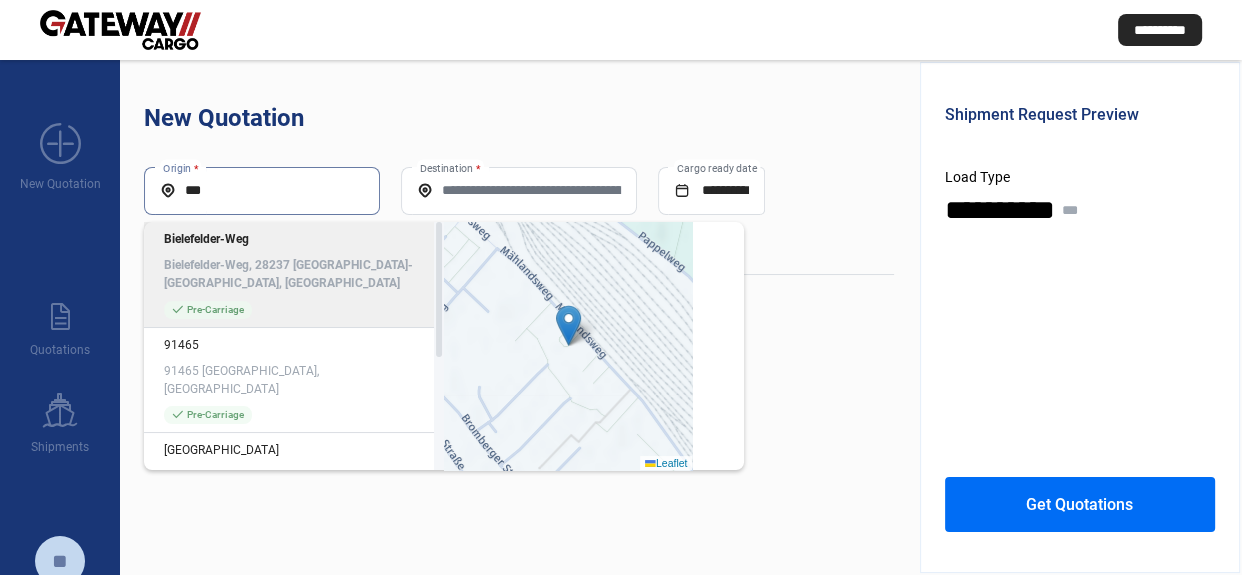 click on "***" at bounding box center (262, 190) 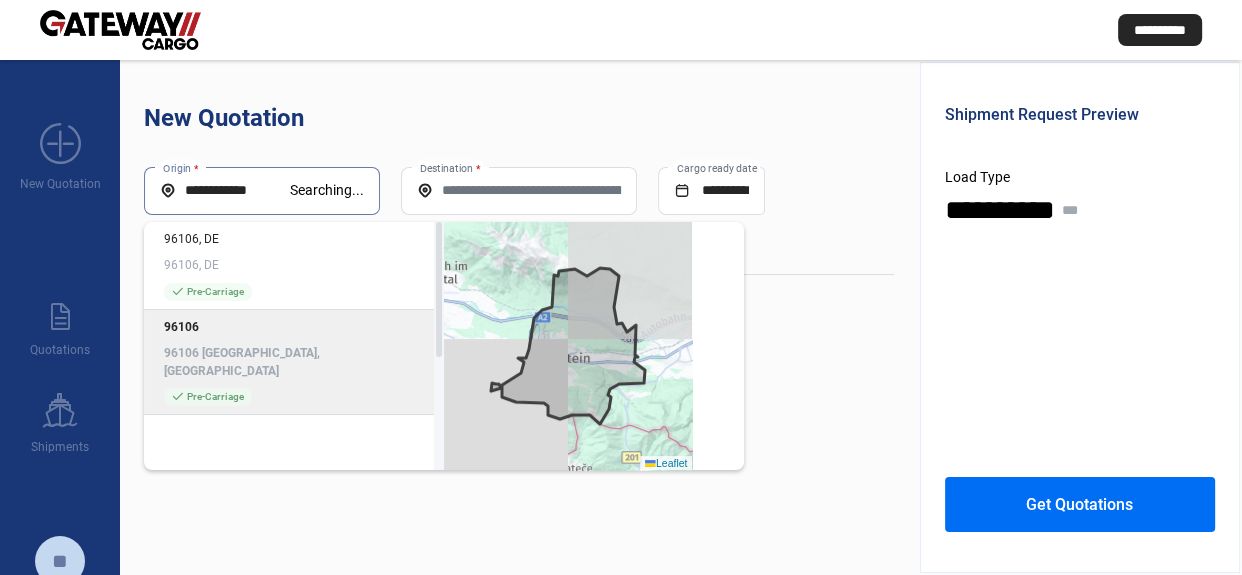 type on "**********" 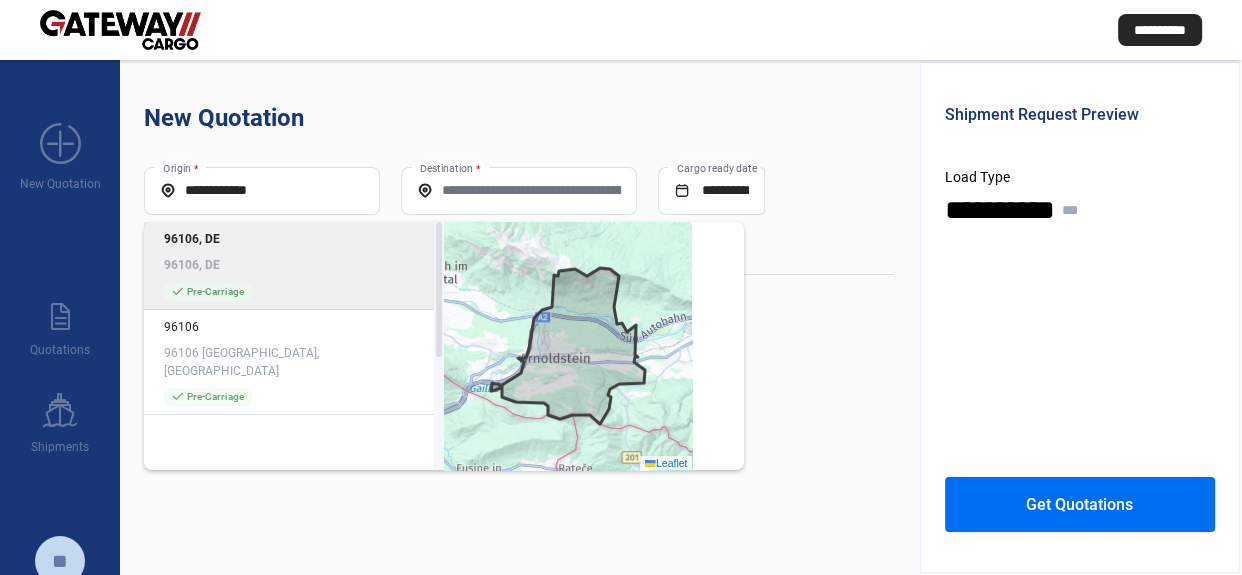 click on "Destination *" at bounding box center [519, 190] 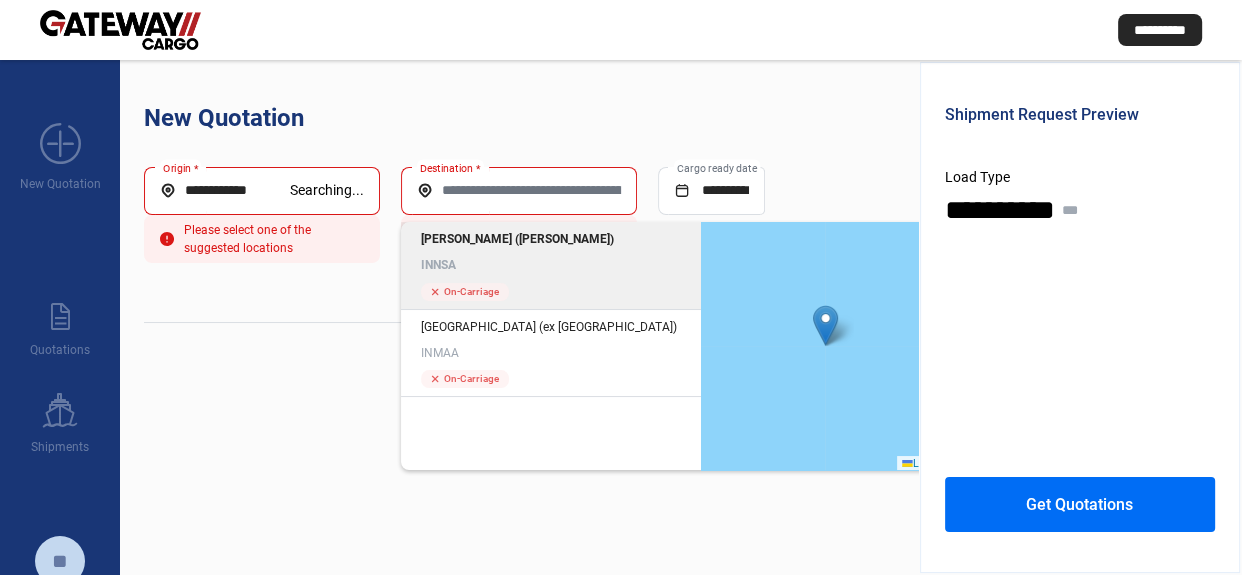 click on "[PERSON_NAME] ([PERSON_NAME])" 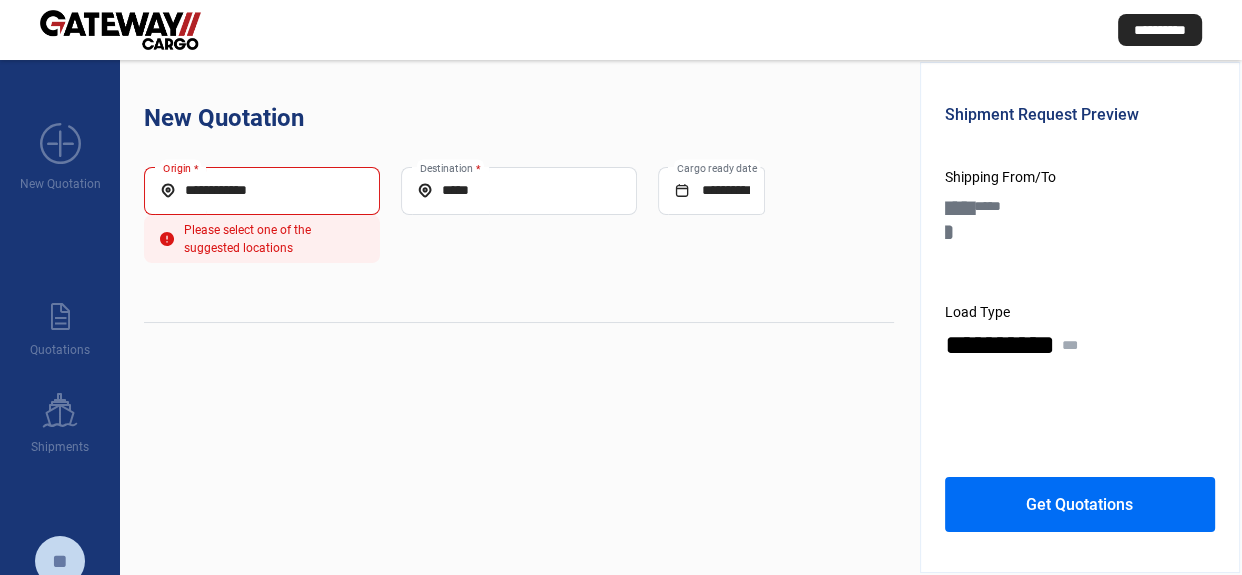 click on "**********" at bounding box center [262, 190] 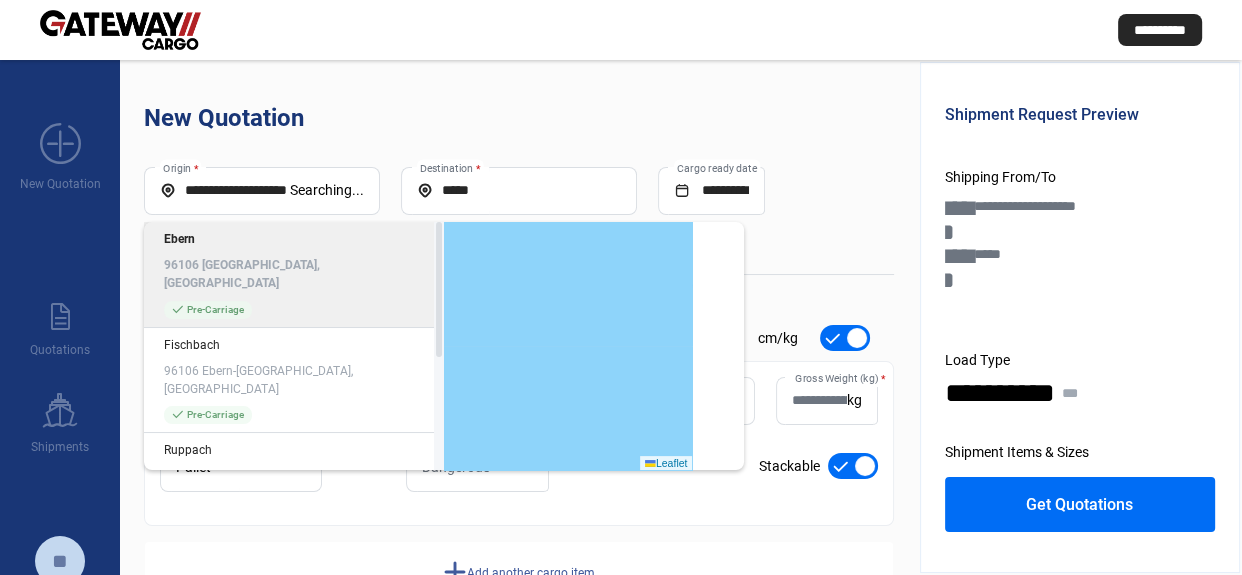 click on "96106 [GEOGRAPHIC_DATA], [GEOGRAPHIC_DATA]" 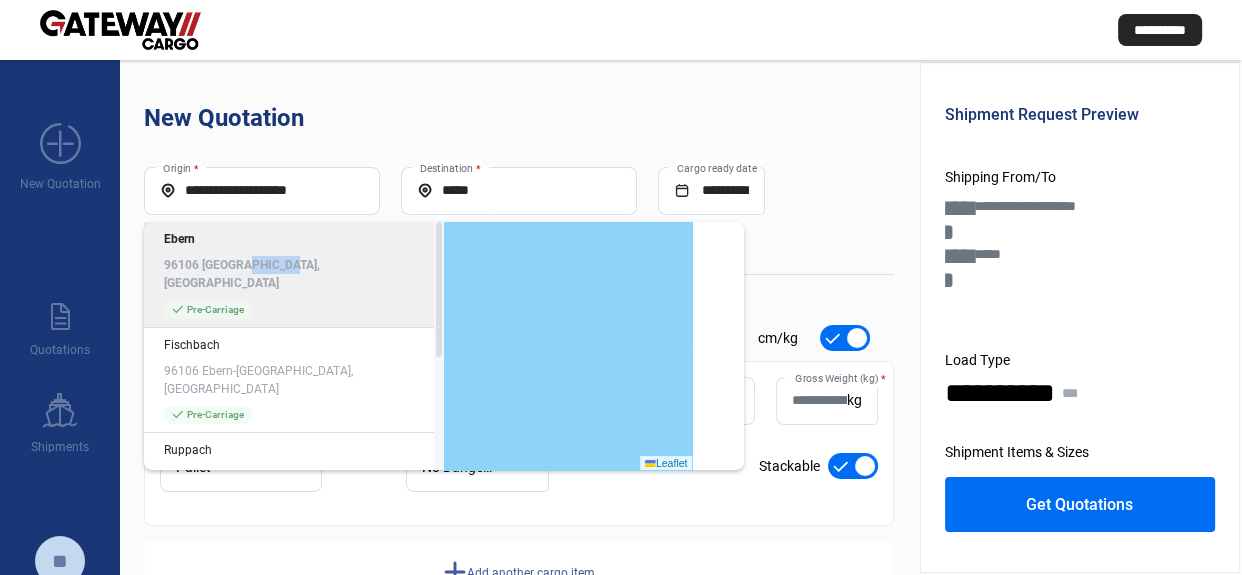 click on "96106 [GEOGRAPHIC_DATA], [GEOGRAPHIC_DATA]" 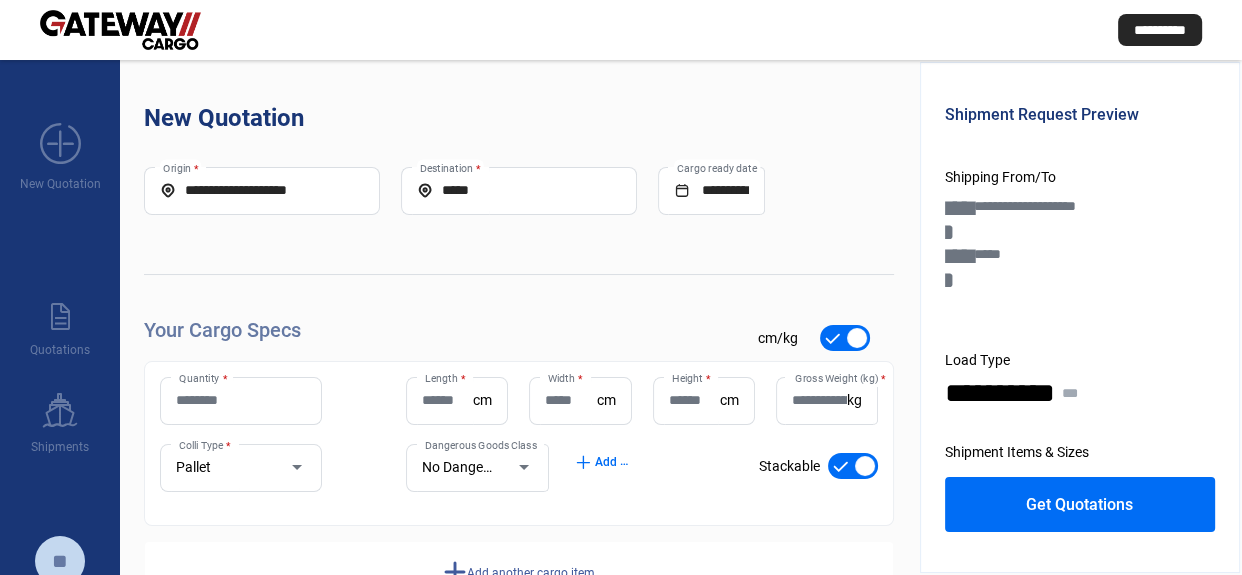 type on "**********" 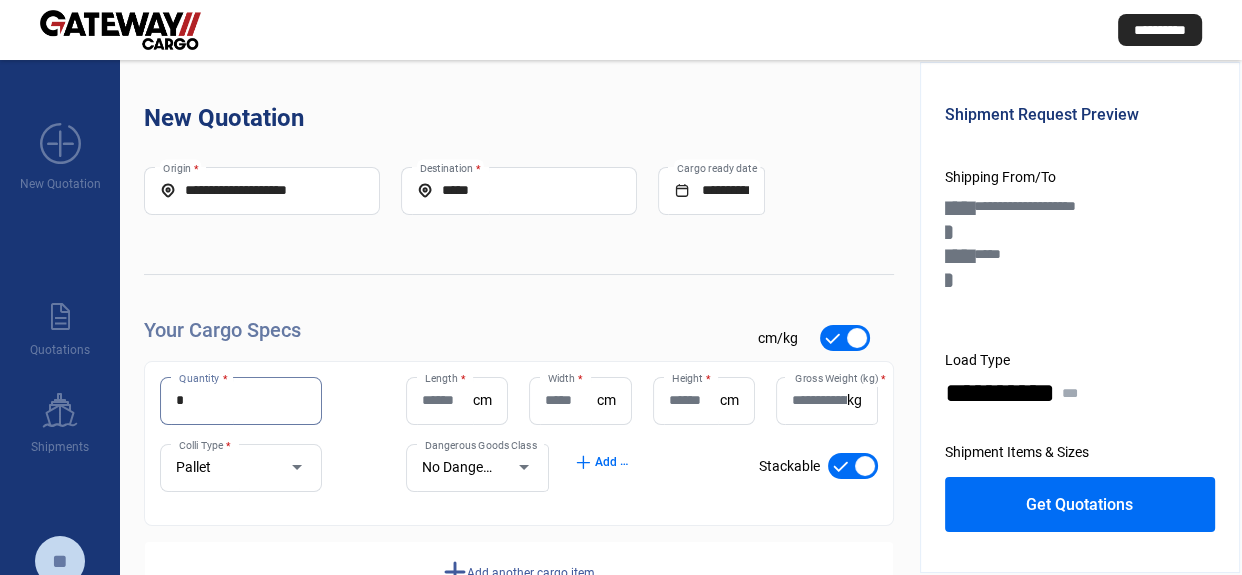 type on "*" 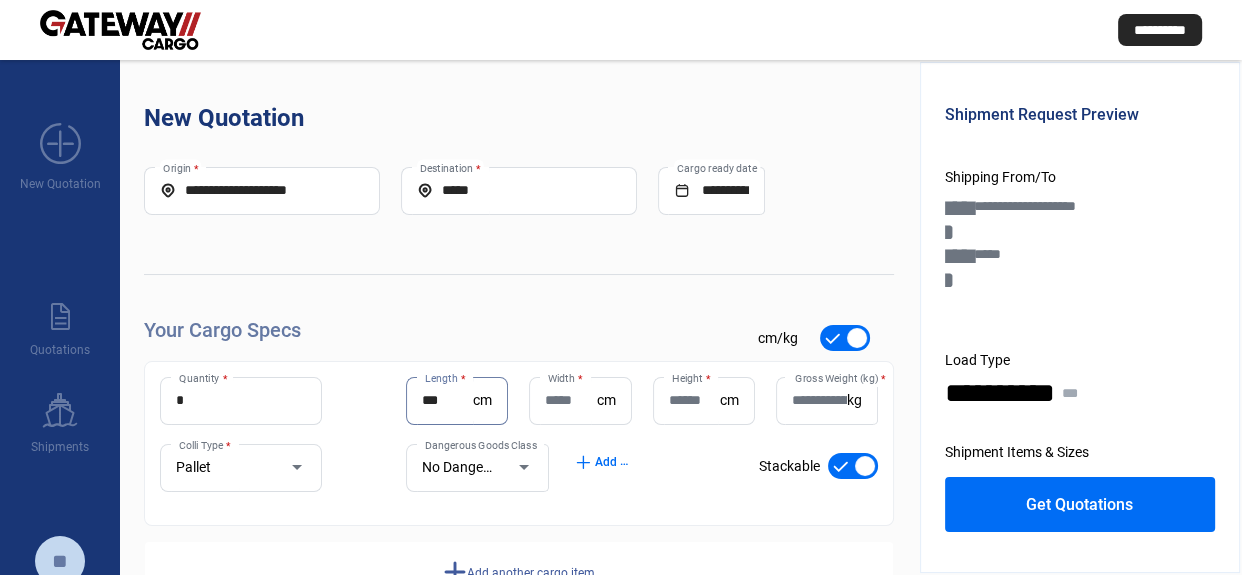type on "***" 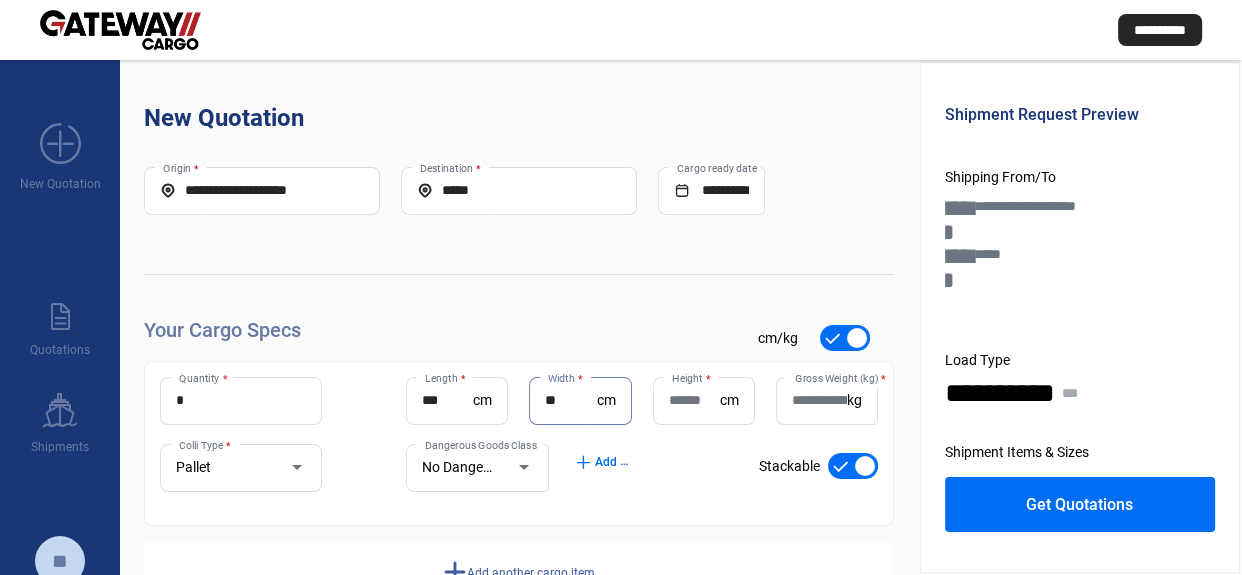 type on "**" 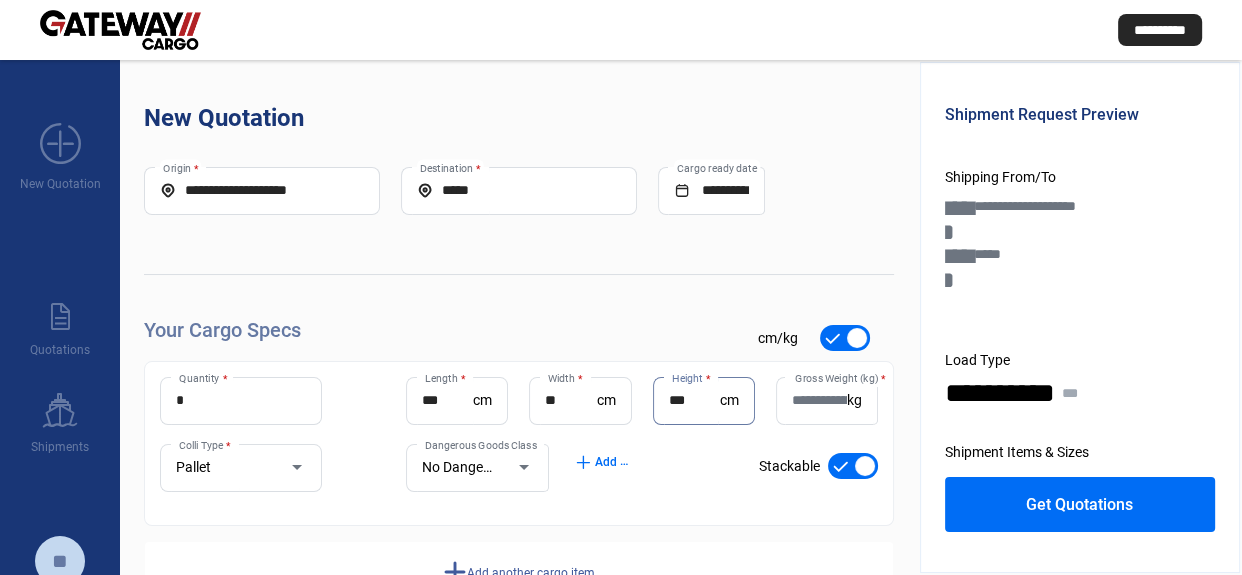type on "***" 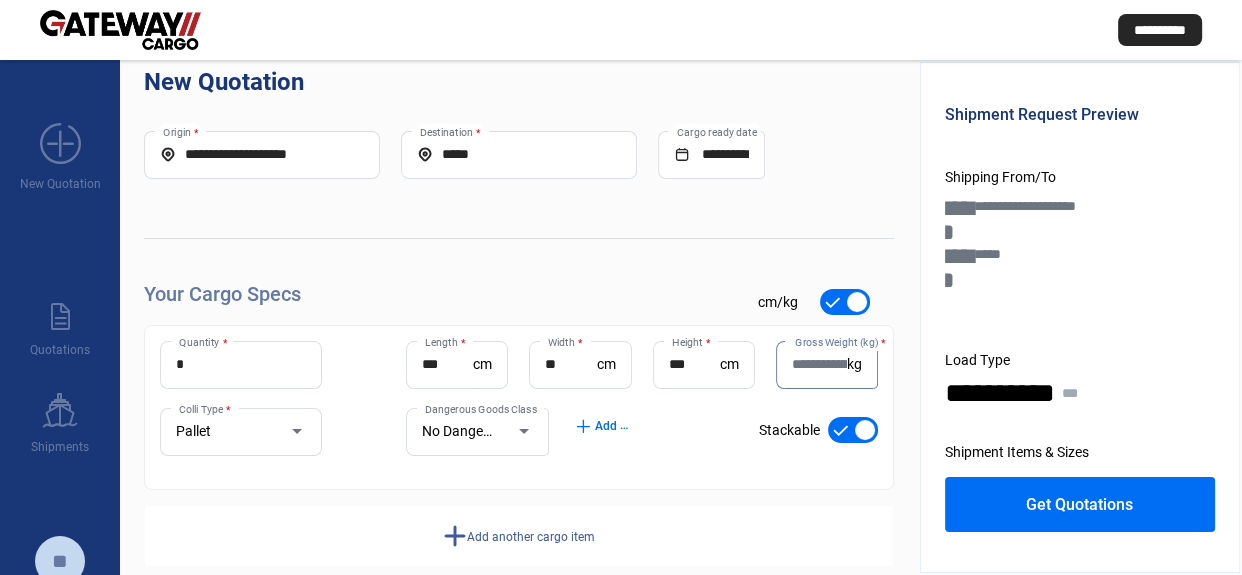 scroll, scrollTop: 67, scrollLeft: 0, axis: vertical 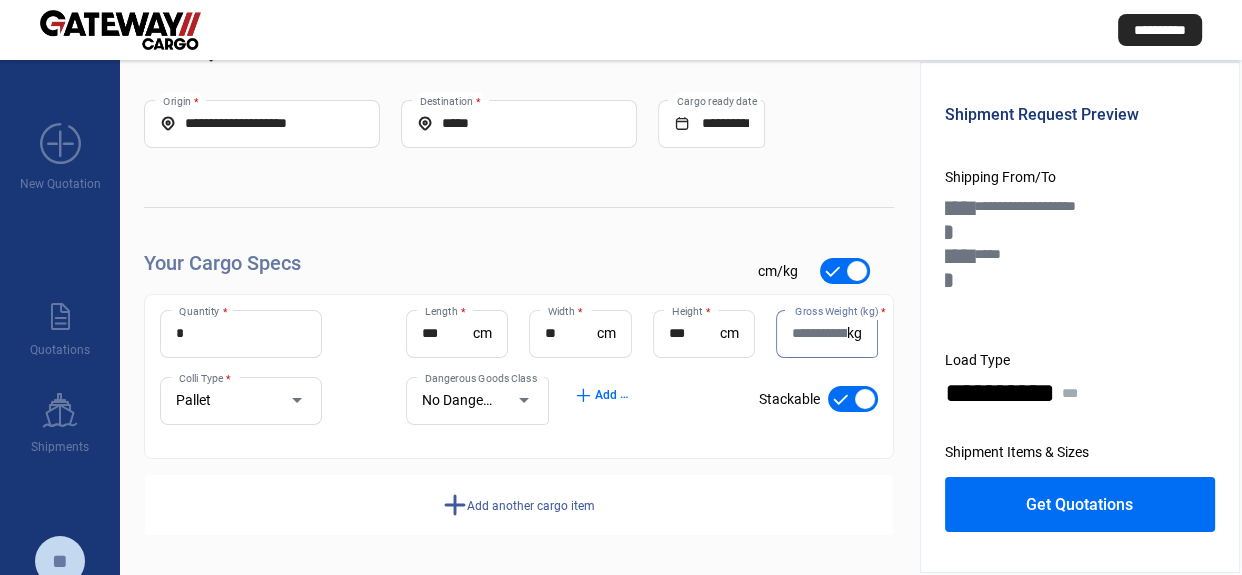 click on "add  Add another cargo item" 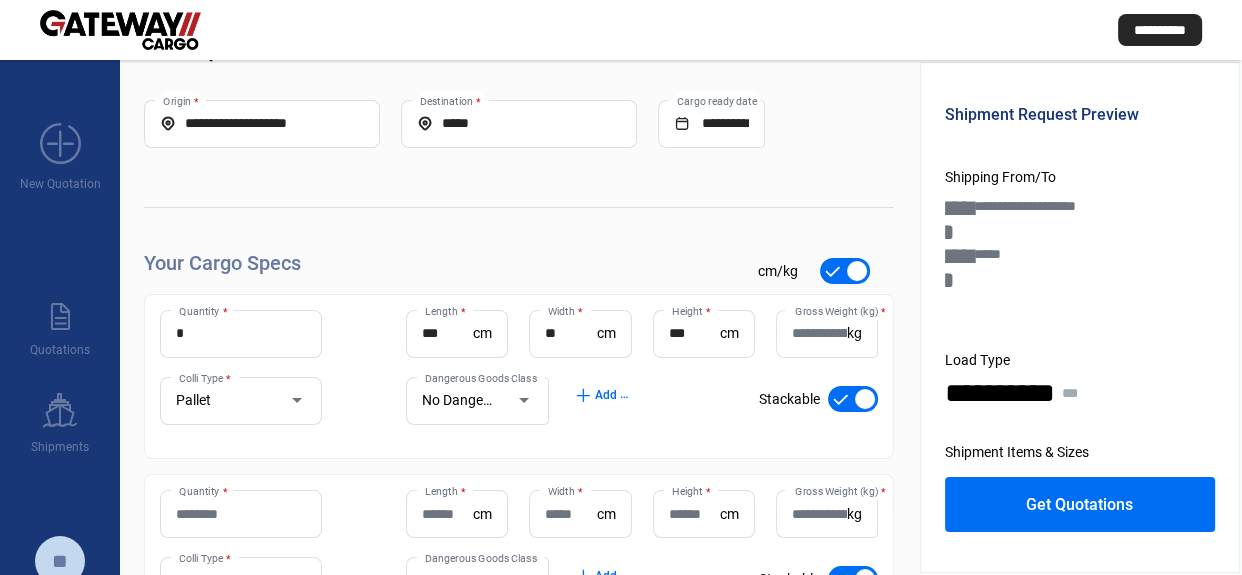 click on "Quantity *" 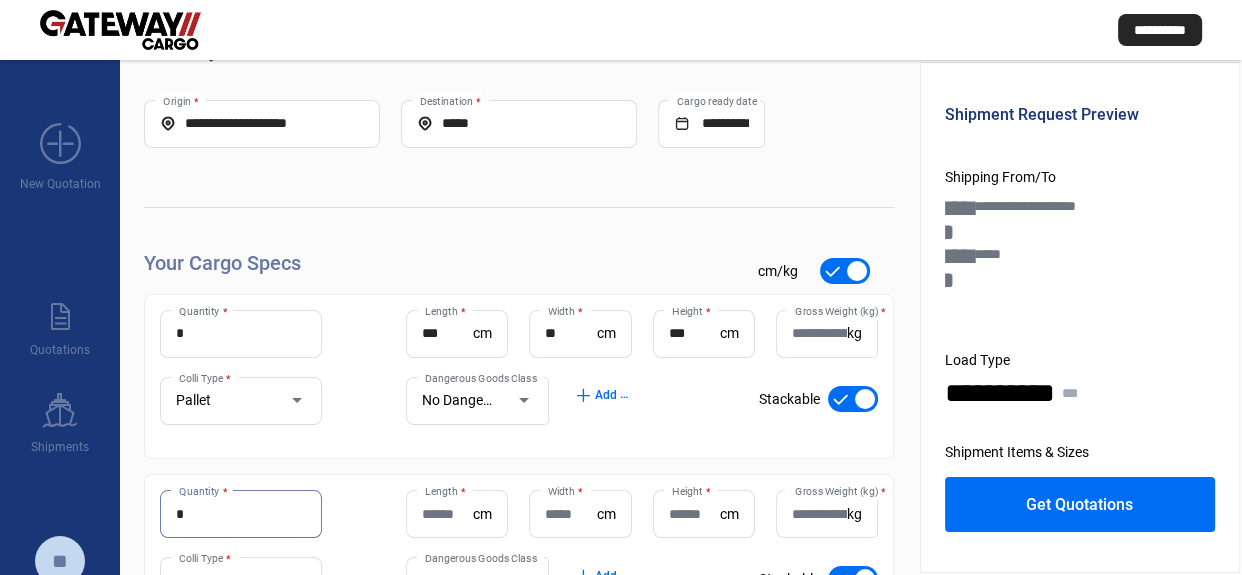 type on "*" 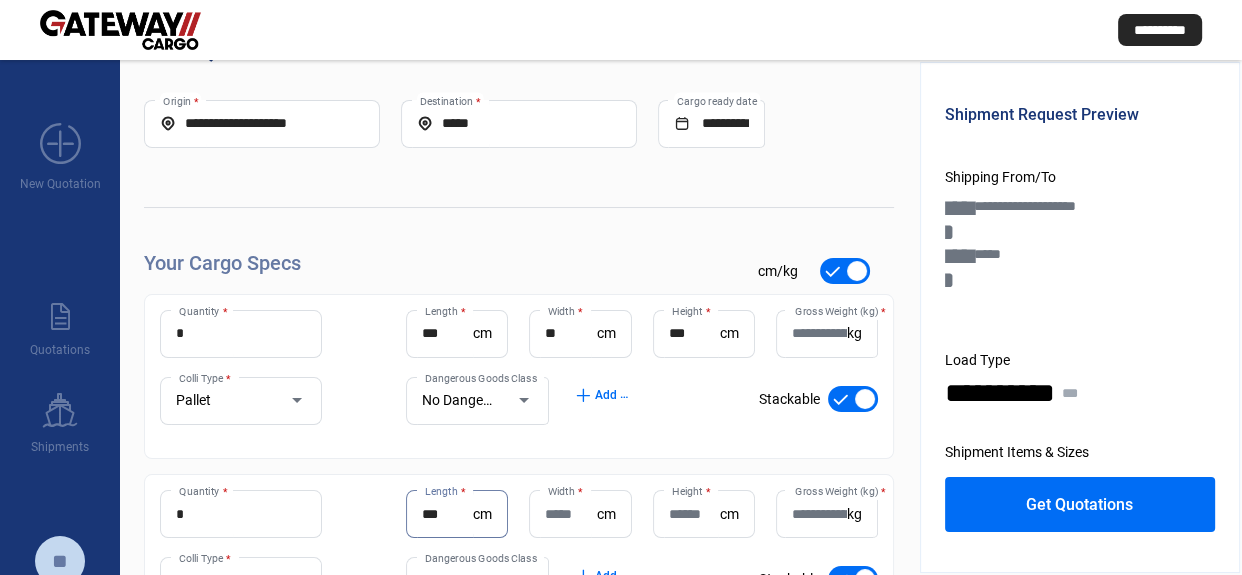 type on "***" 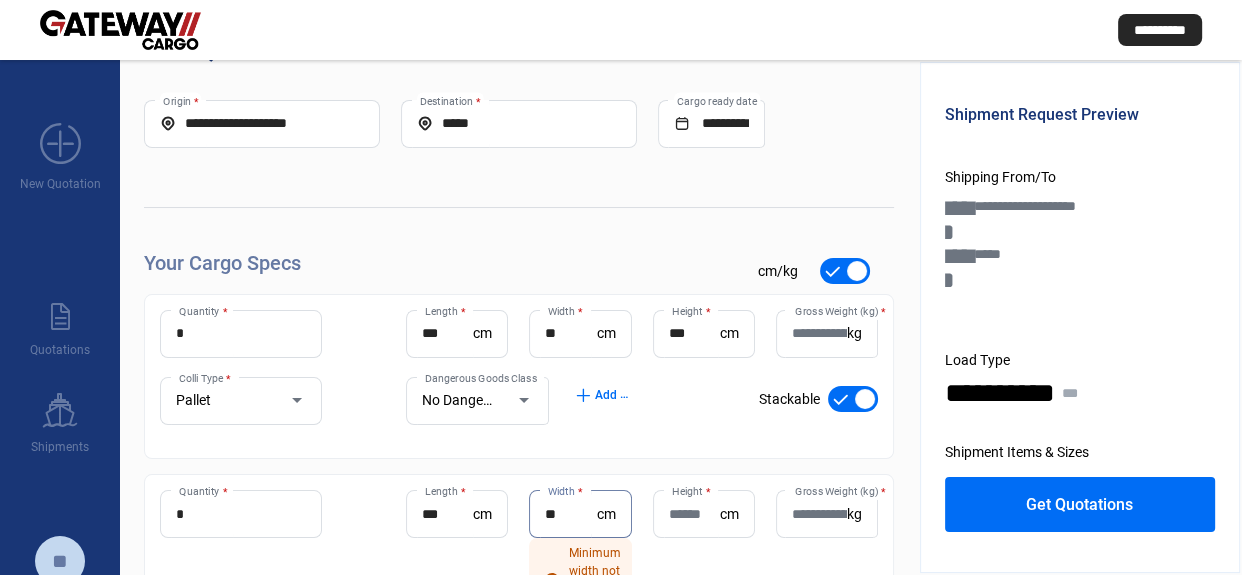 type on "**" 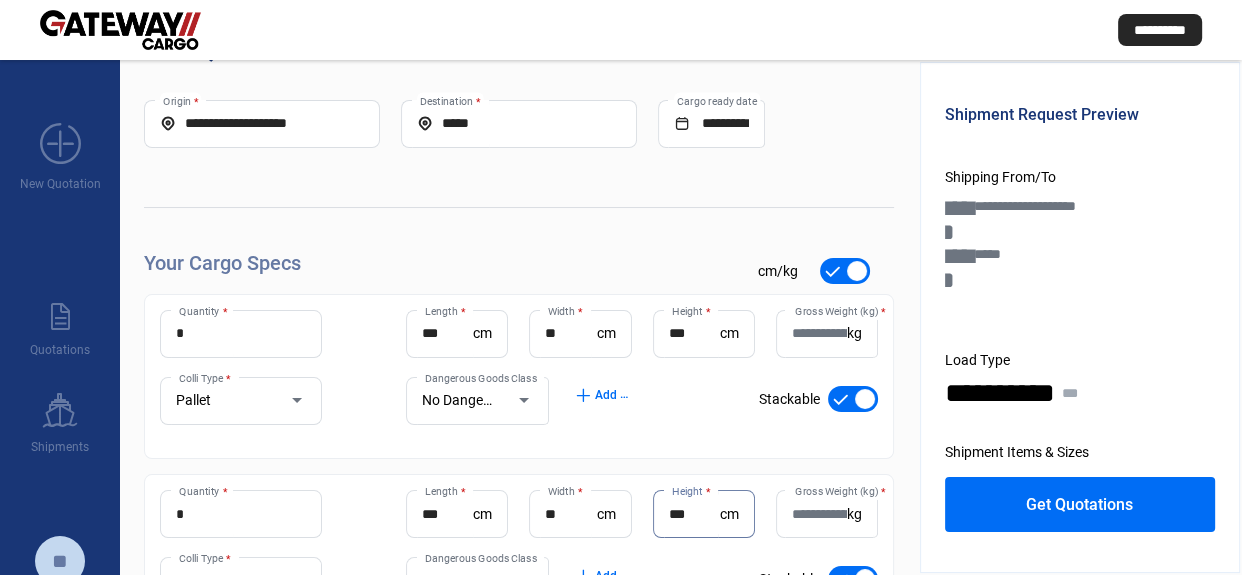 type on "***" 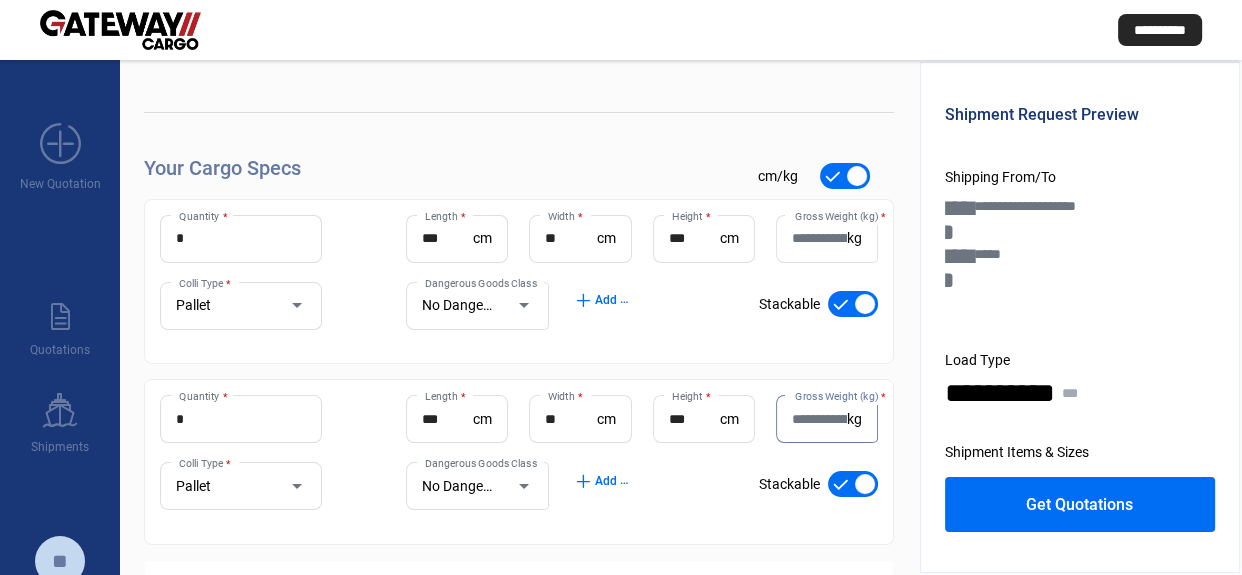 scroll, scrollTop: 248, scrollLeft: 0, axis: vertical 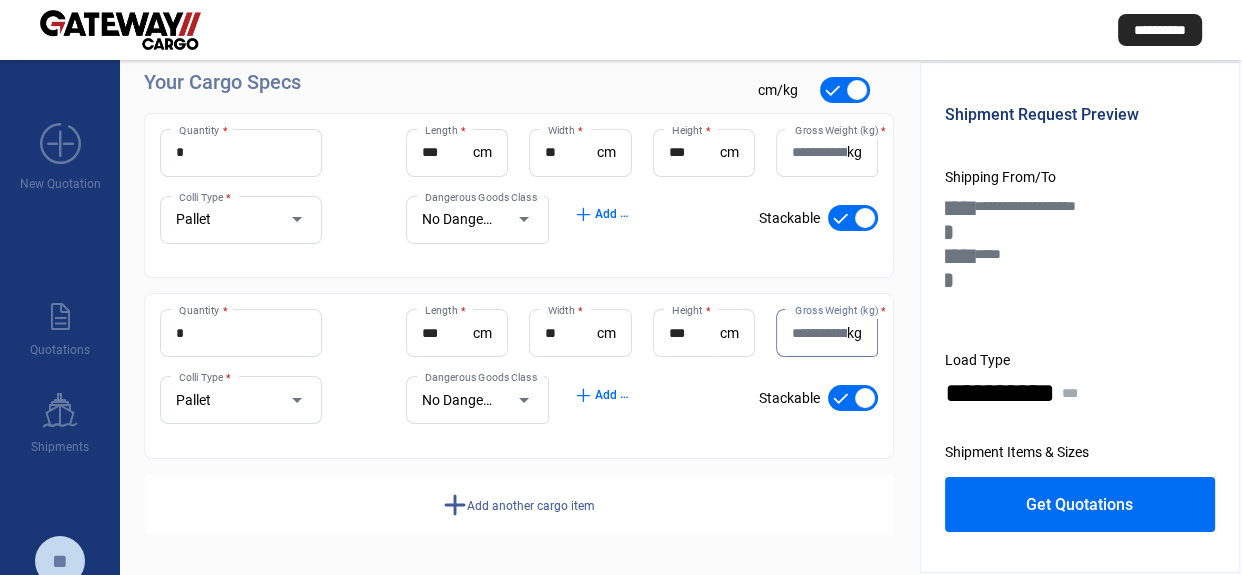 click on "add  Add another cargo item" 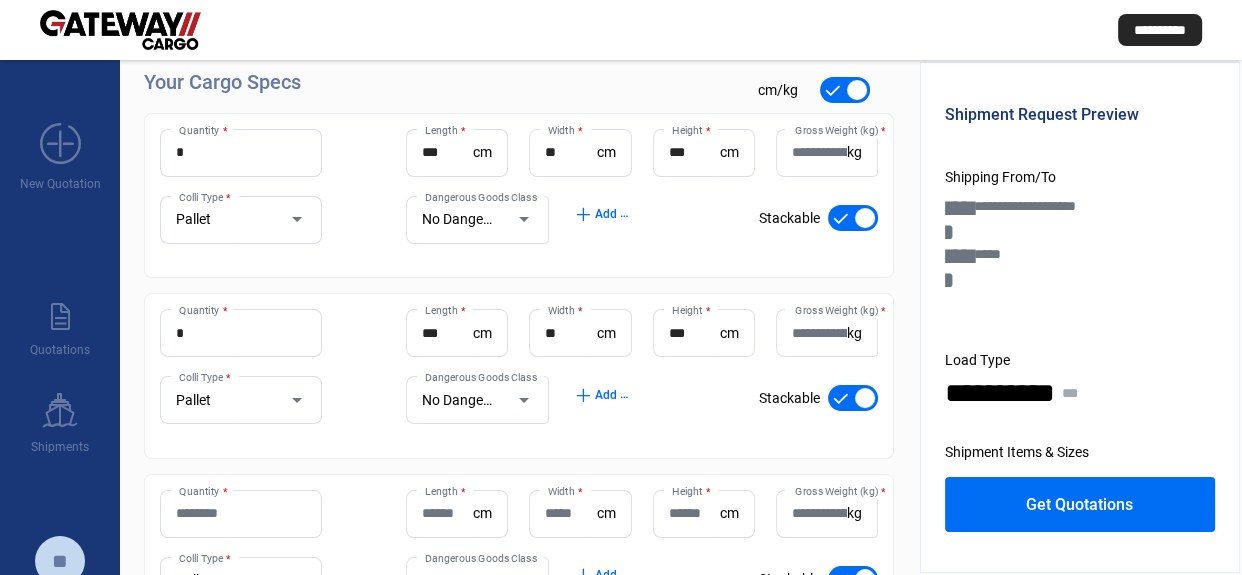 click on "Quantity *" at bounding box center (241, 513) 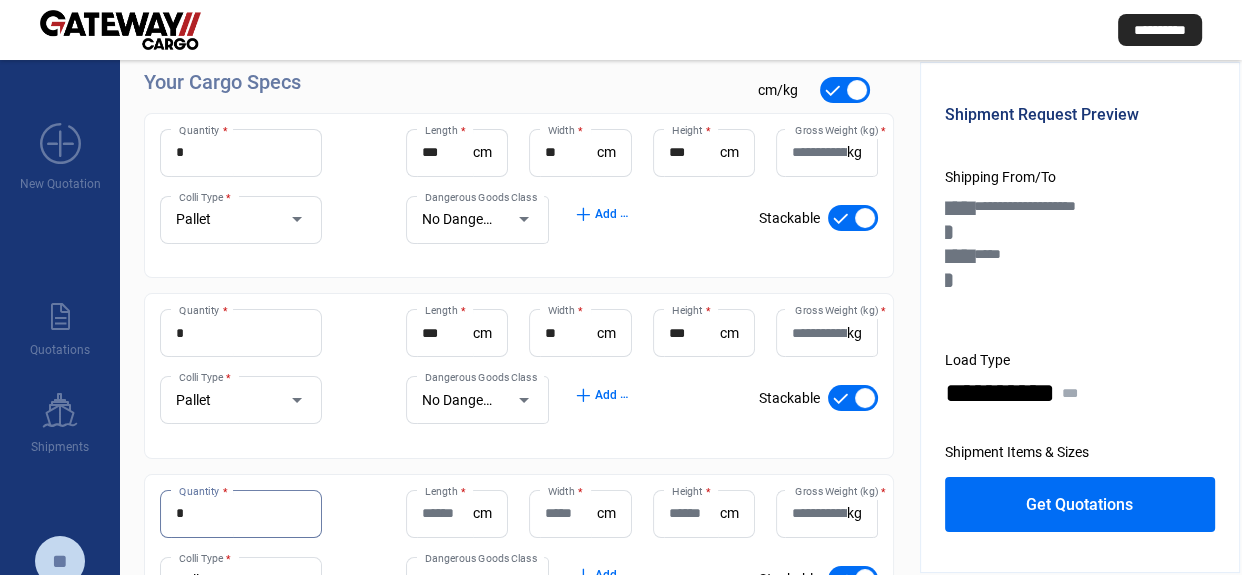 type on "*" 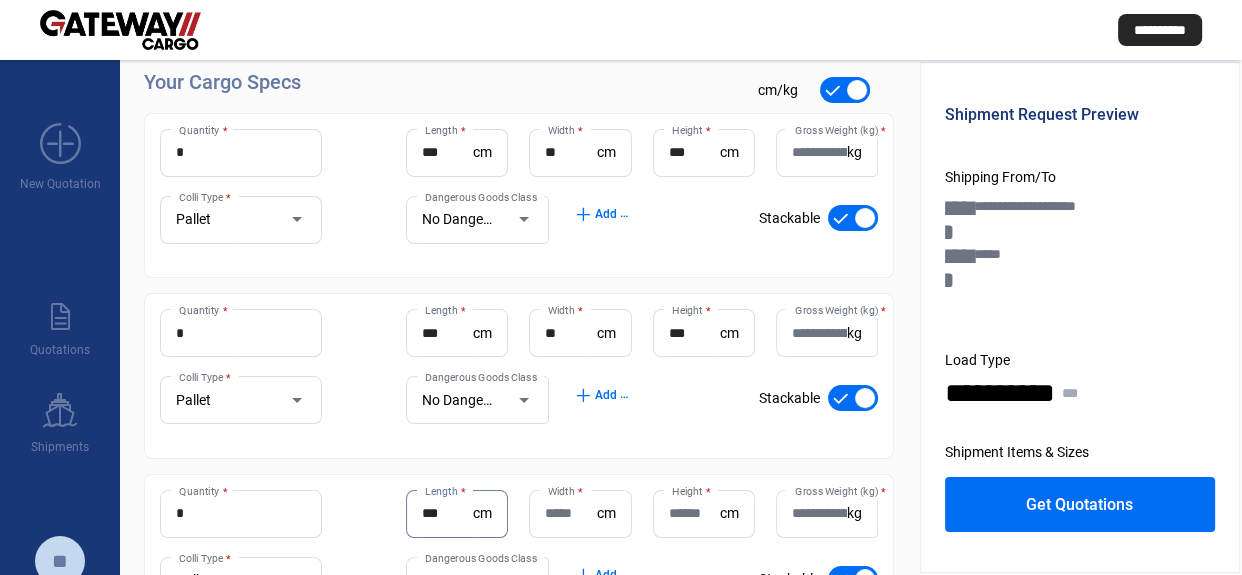 type on "***" 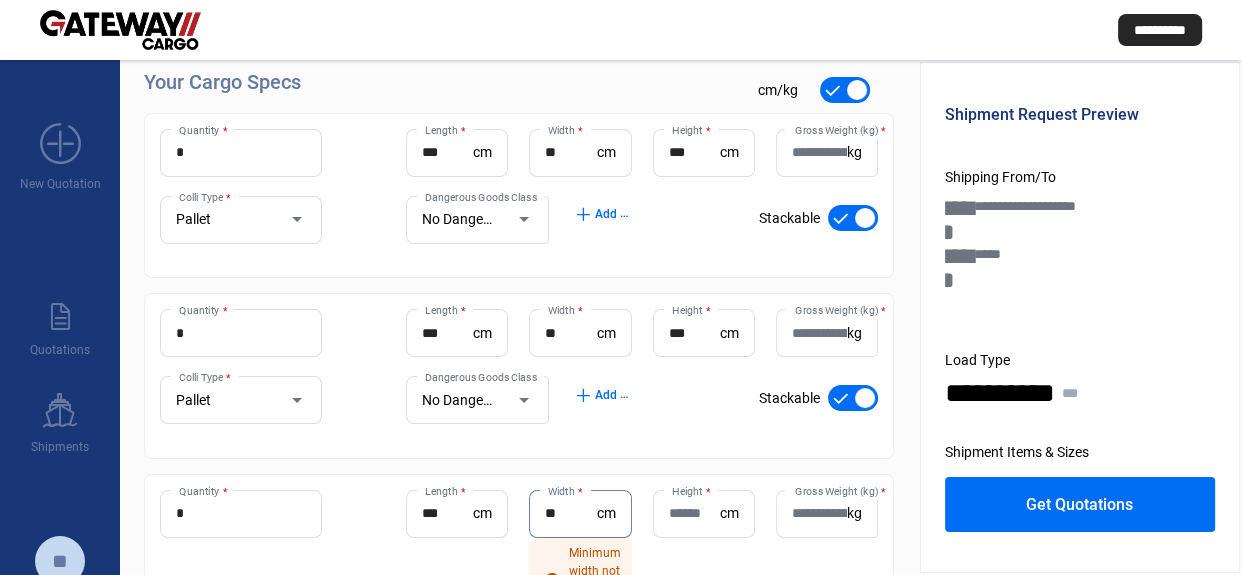 type on "**" 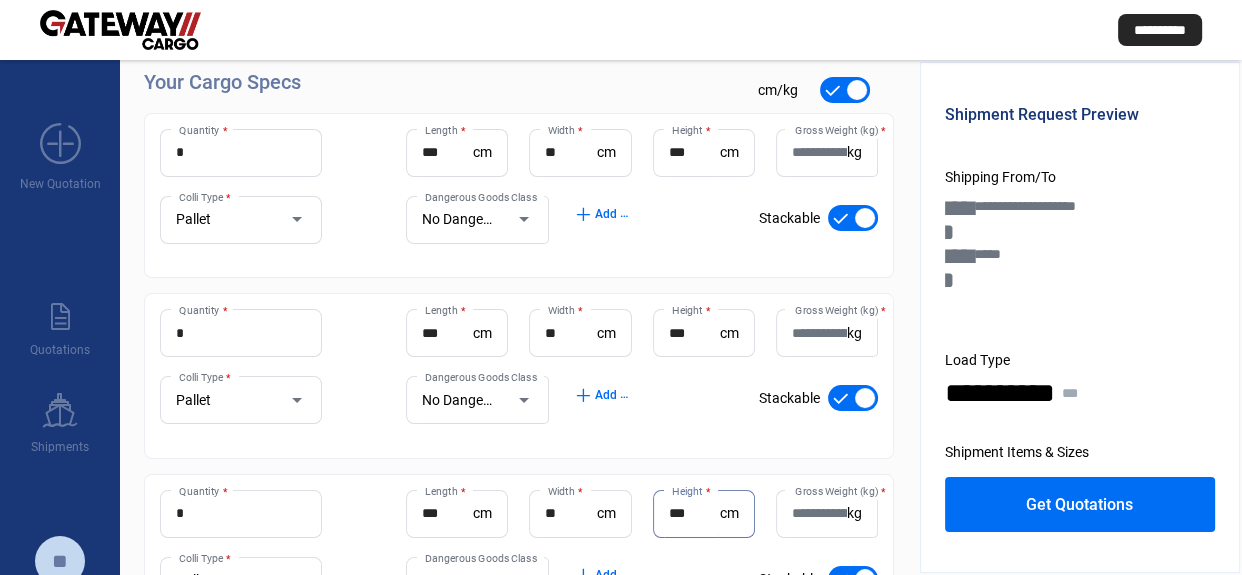type on "***" 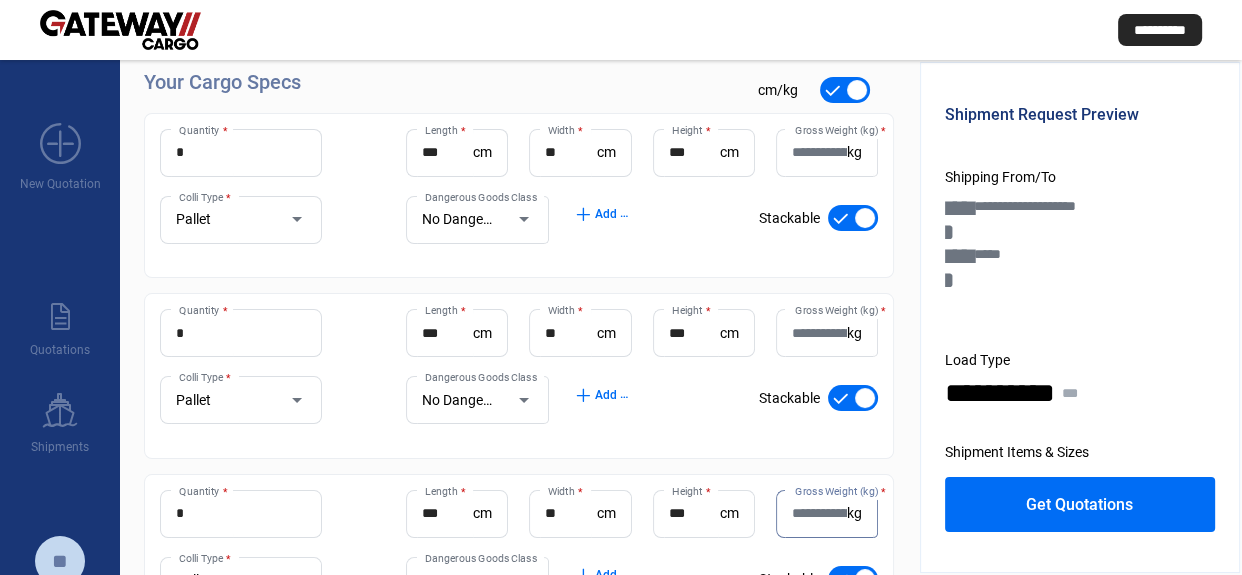 click on "Gross Weight (kg)  *" at bounding box center [819, 152] 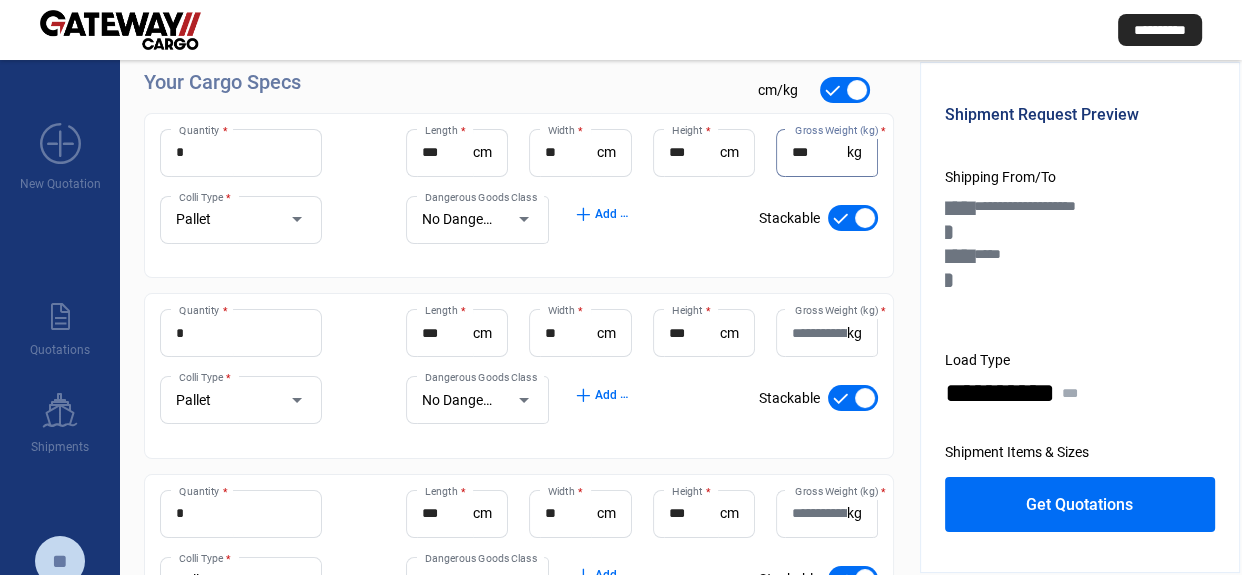 type on "***" 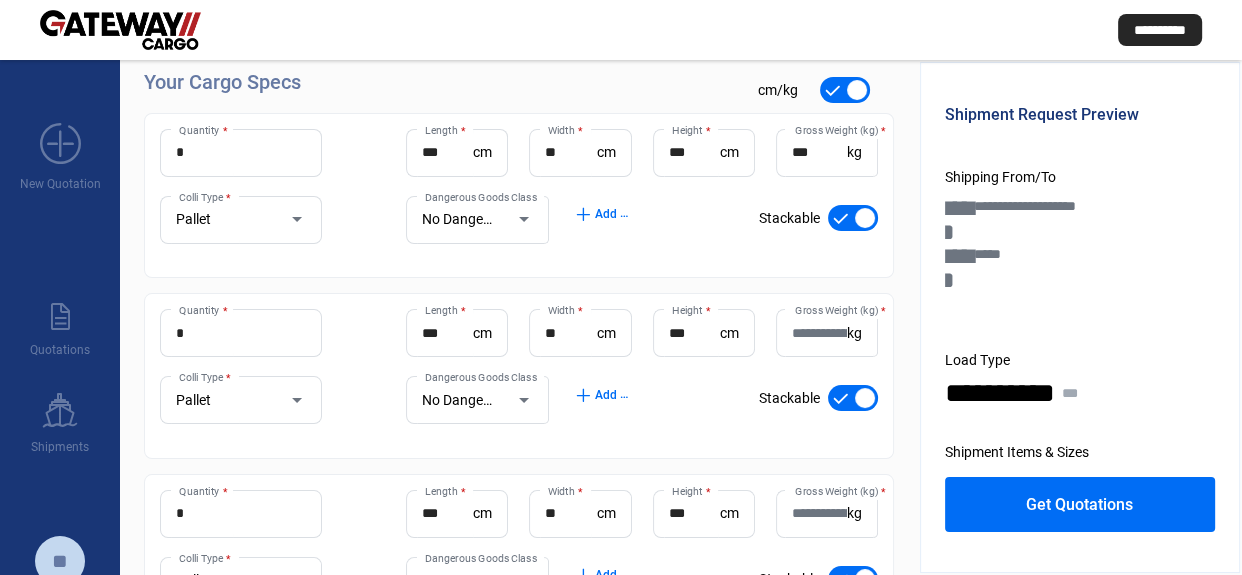 click on "*  Quantity * *** Length  * cm ** Width  * cm *** Height  * cm *** Gross Weight (kg)  * kg Pallet Colli Type * No Dangerous Goods Dangerous Goods Class add  Add HS Codes check_mark    Stackable *  Quantity * *** Length  * cm ** Width  * cm *** Height  * cm Gross Weight (kg)  * kg Pallet Colli Type * No Dangerous Goods Dangerous Goods Class add  Add HS Codes check_mark    Stackable *  Quantity * *** Length  * cm ** Width  * cm *** Height  * cm Gross Weight (kg)  * kg Pallet Colli Type * No Dangerous Goods Dangerous Goods Class add  Add HS Codes check_mark    Stackable" 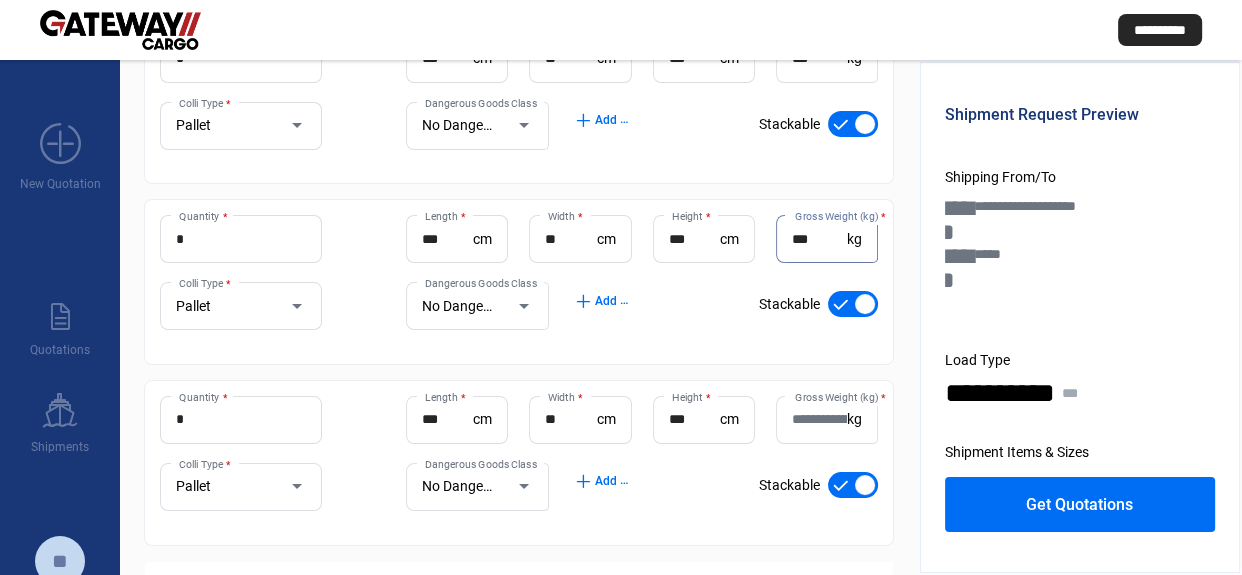 scroll, scrollTop: 428, scrollLeft: 0, axis: vertical 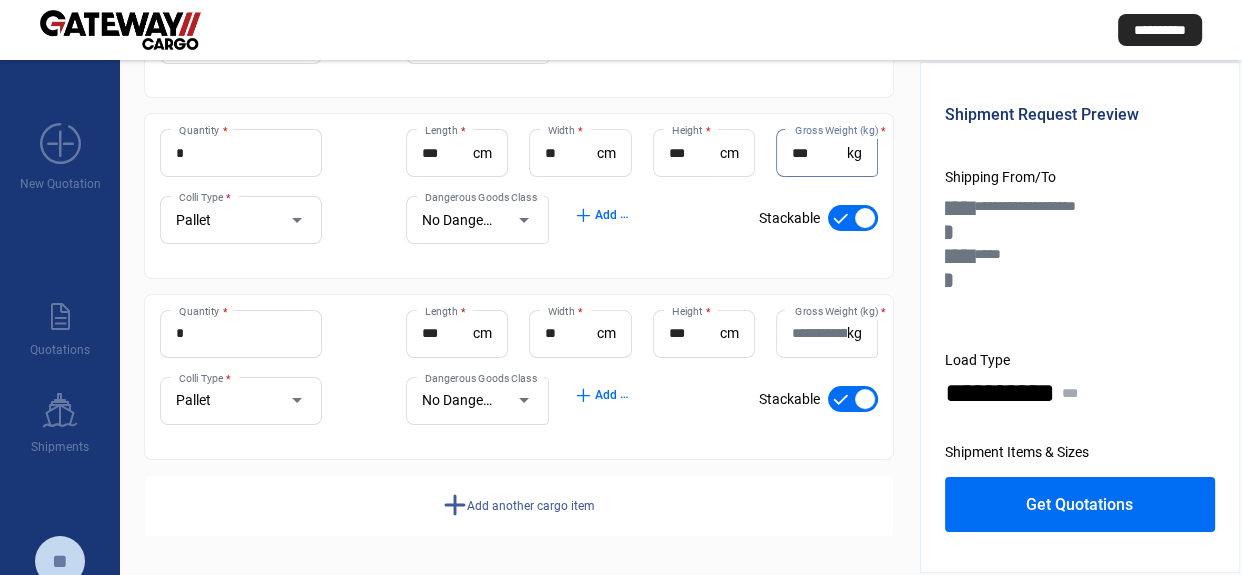 type on "***" 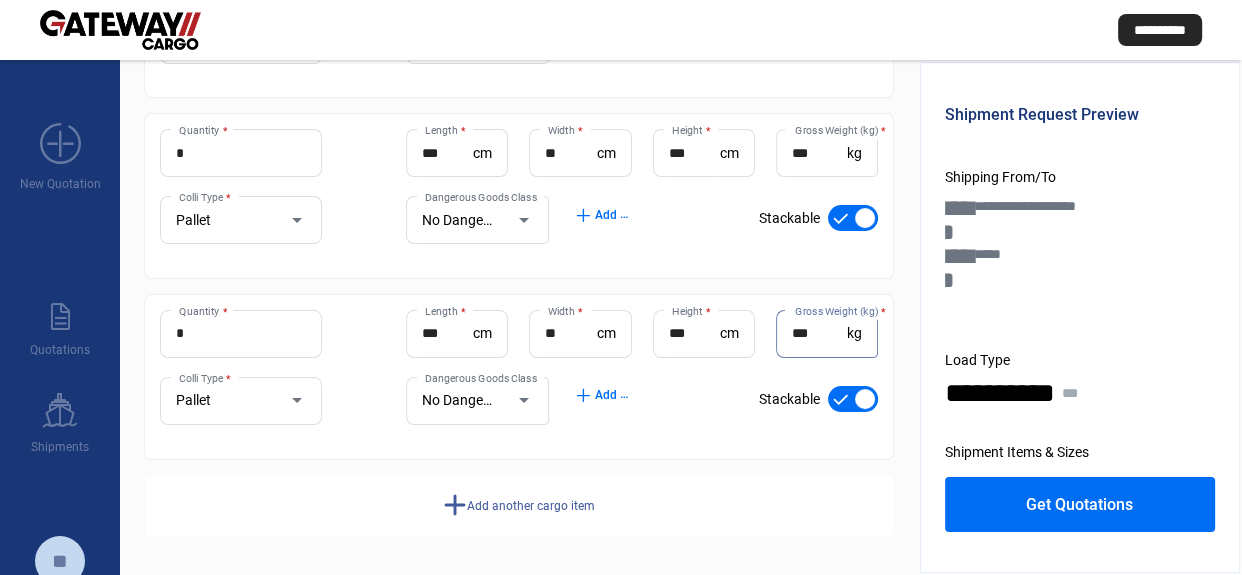 type on "***" 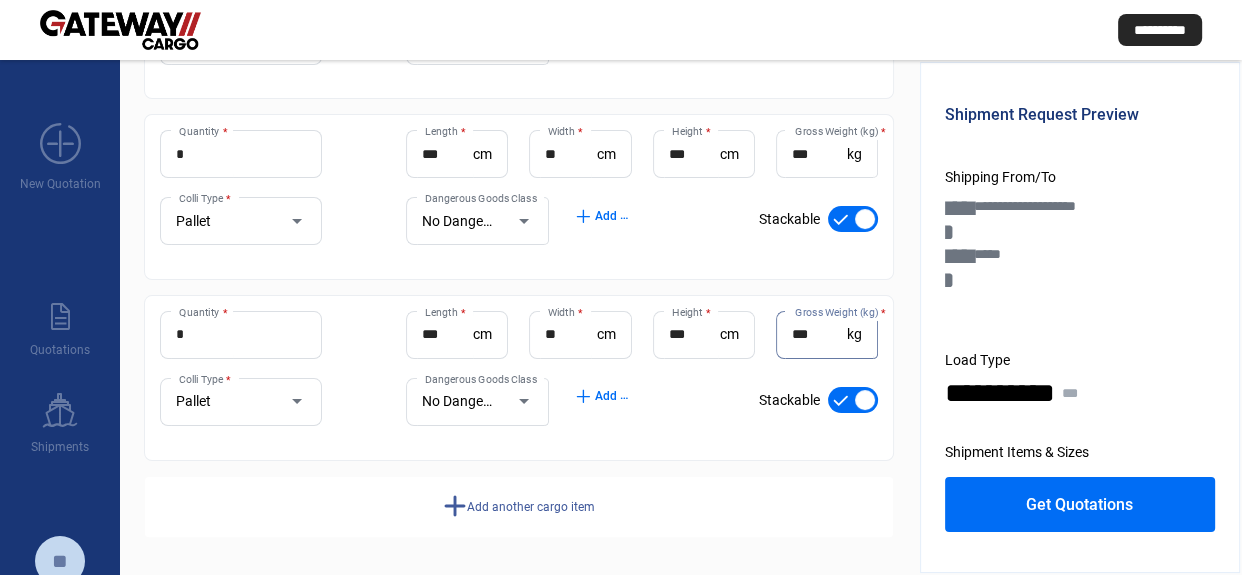 scroll, scrollTop: 428, scrollLeft: 0, axis: vertical 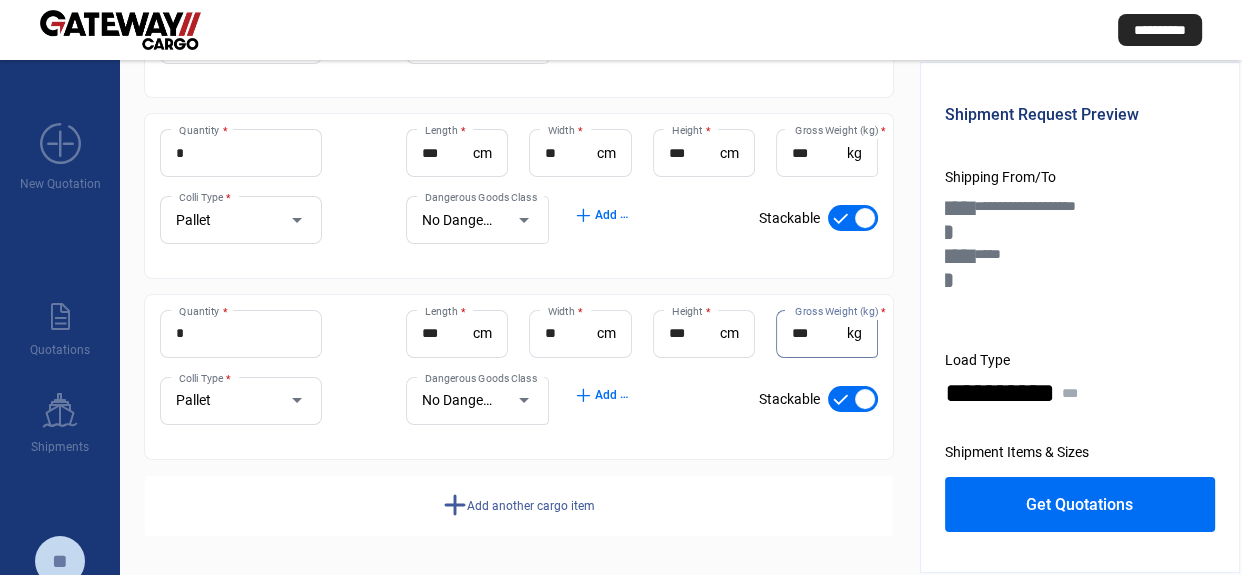 click on "add  Add another cargo item" 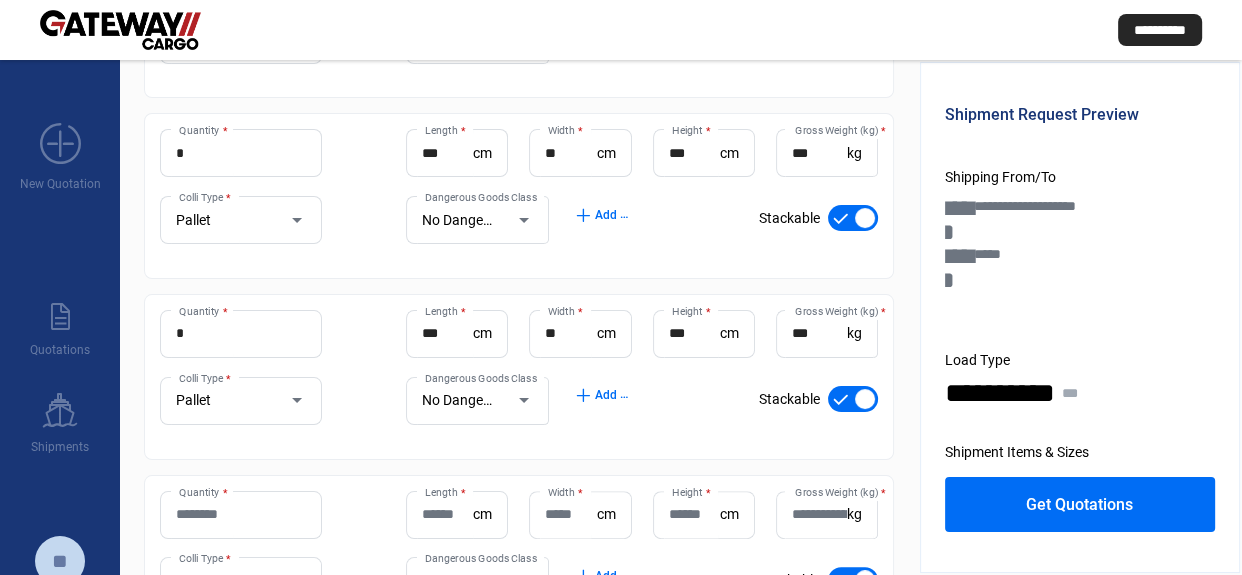 click on "Quantity *" at bounding box center [241, 514] 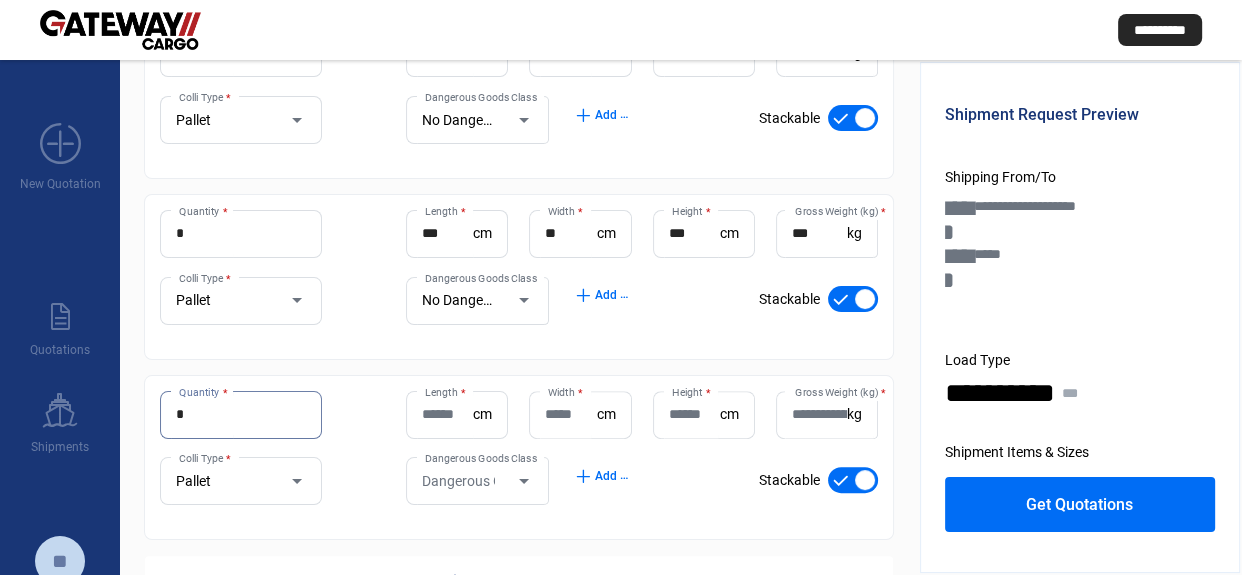 scroll, scrollTop: 609, scrollLeft: 0, axis: vertical 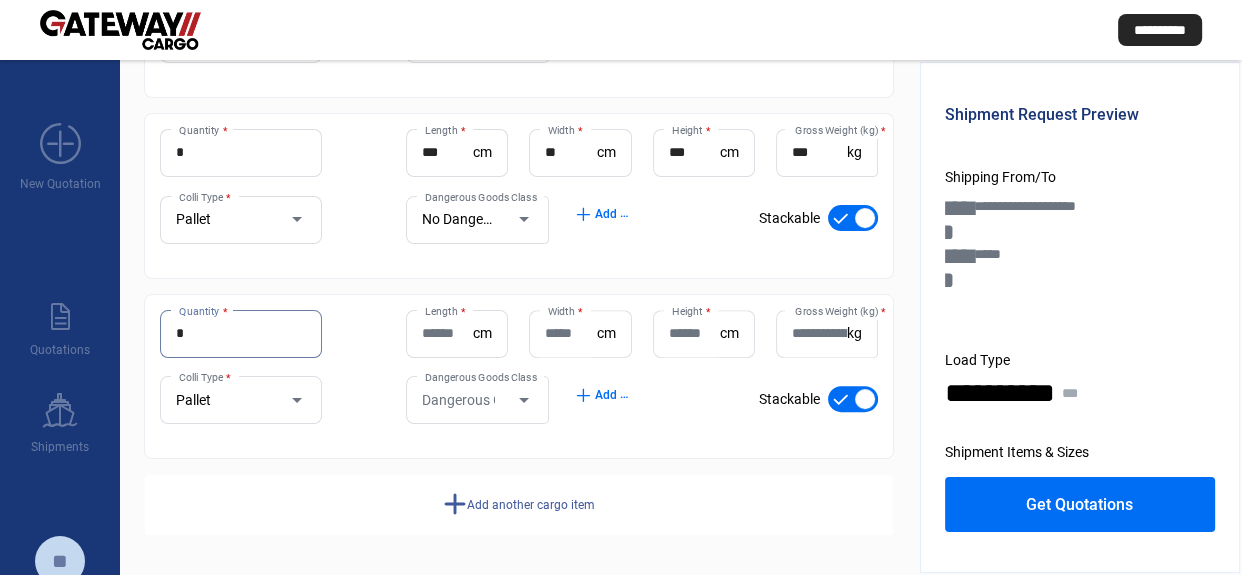 type on "*" 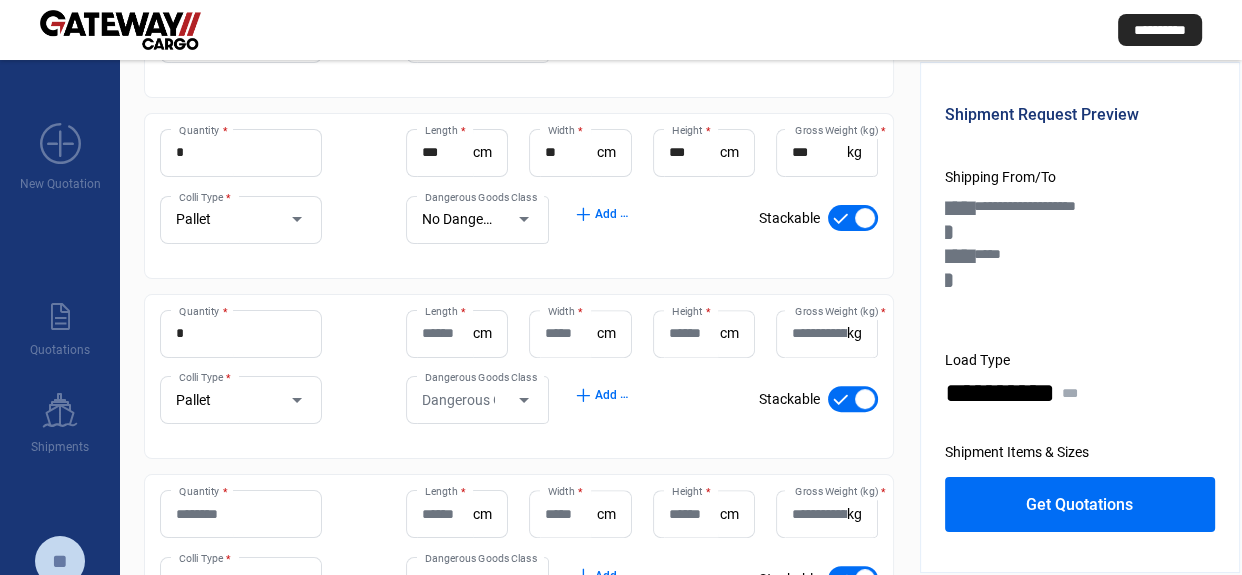 click on "Quantity *" 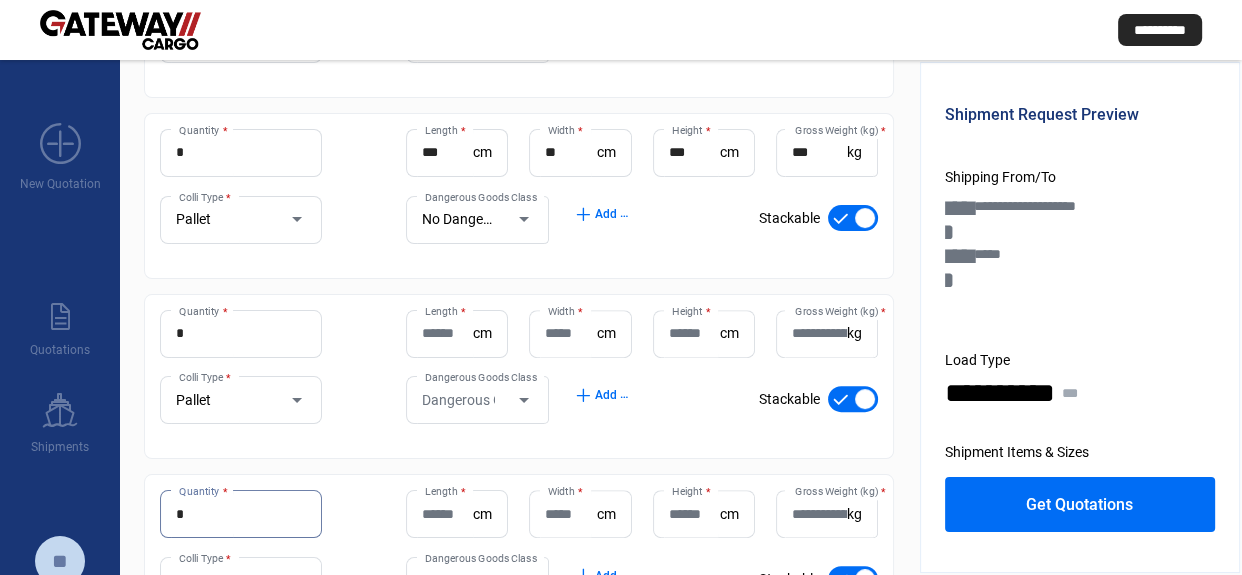 type on "*" 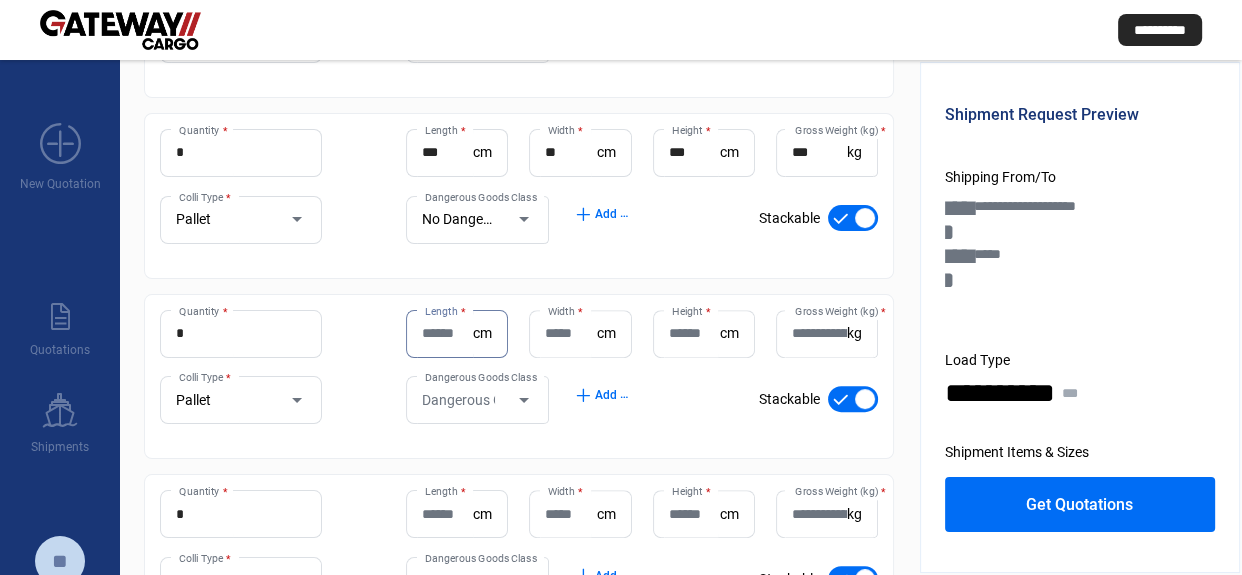 click on "Length  *" at bounding box center [447, 333] 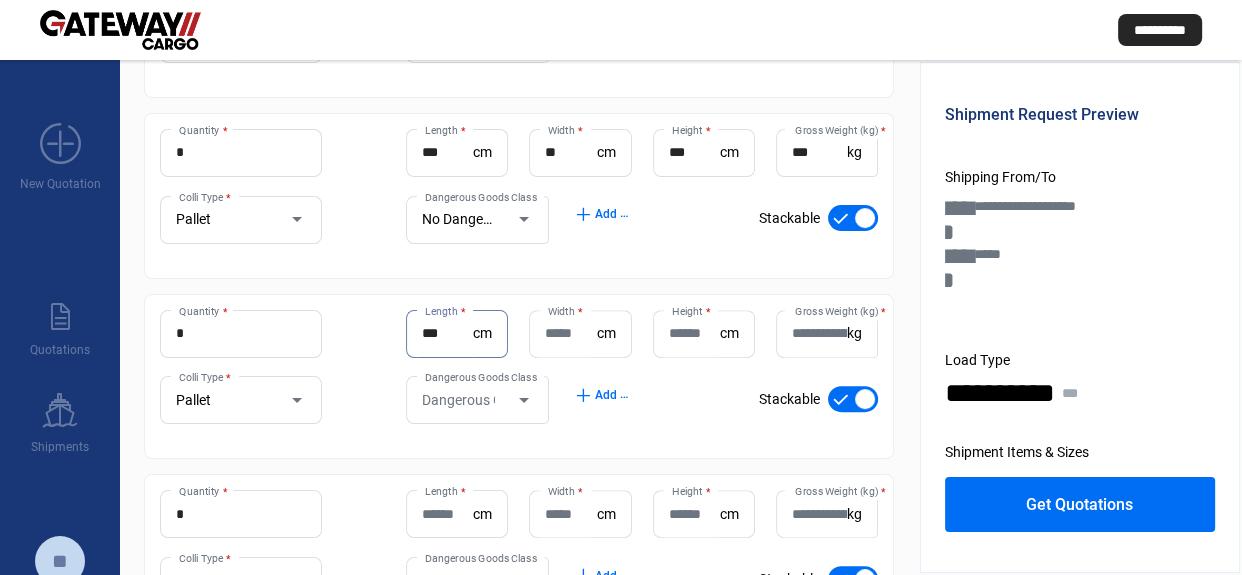 type on "***" 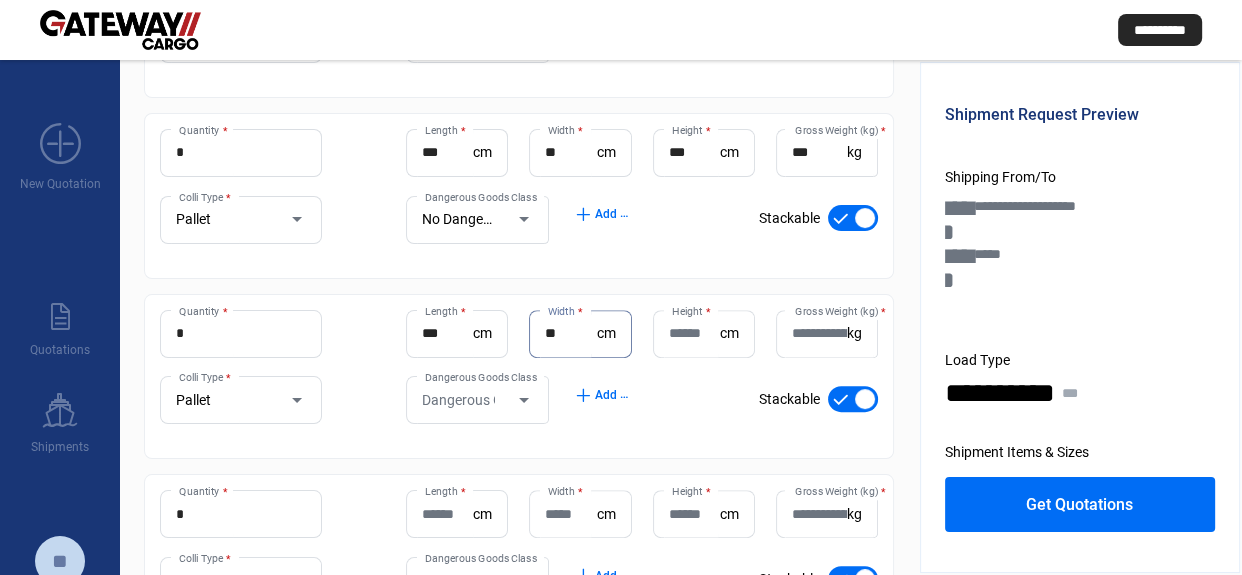 type on "**" 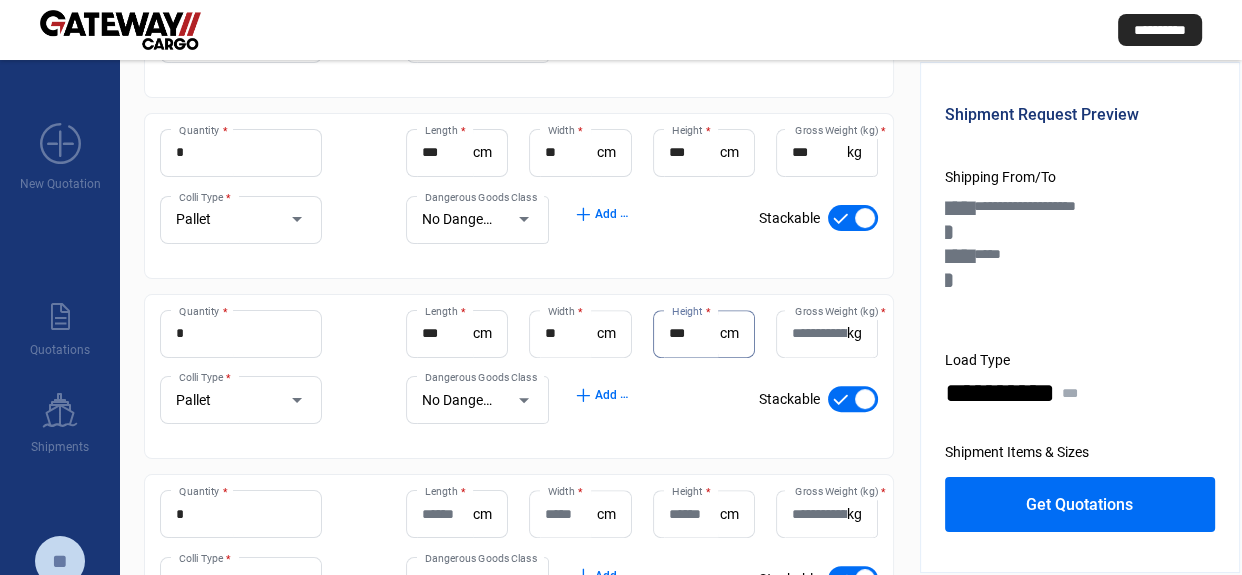 type on "***" 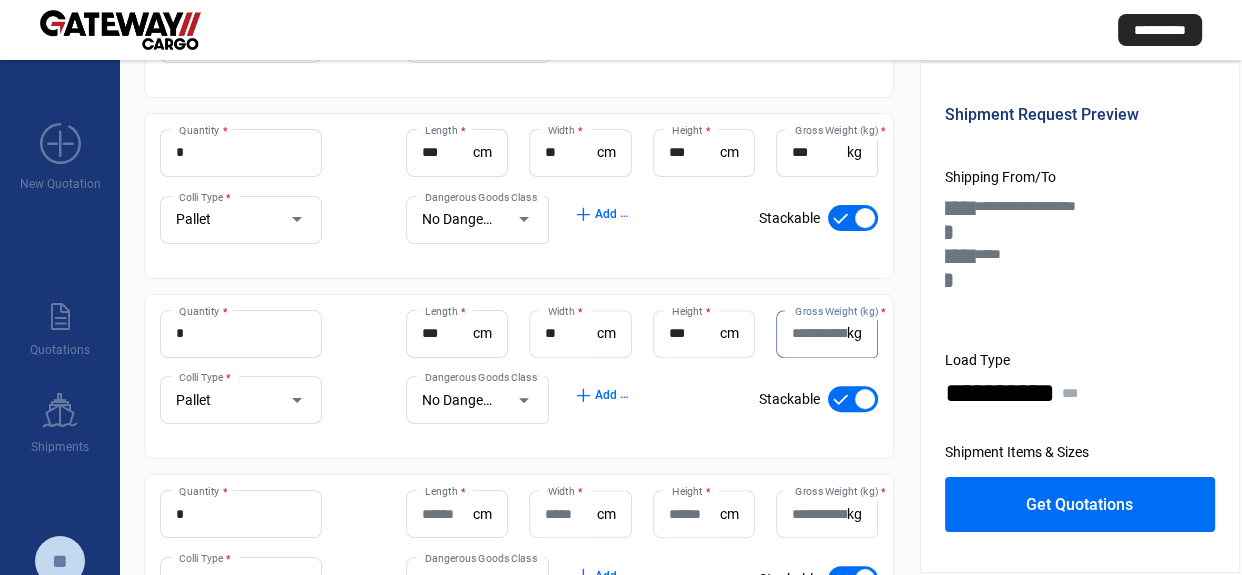 click on "Length  * cm" 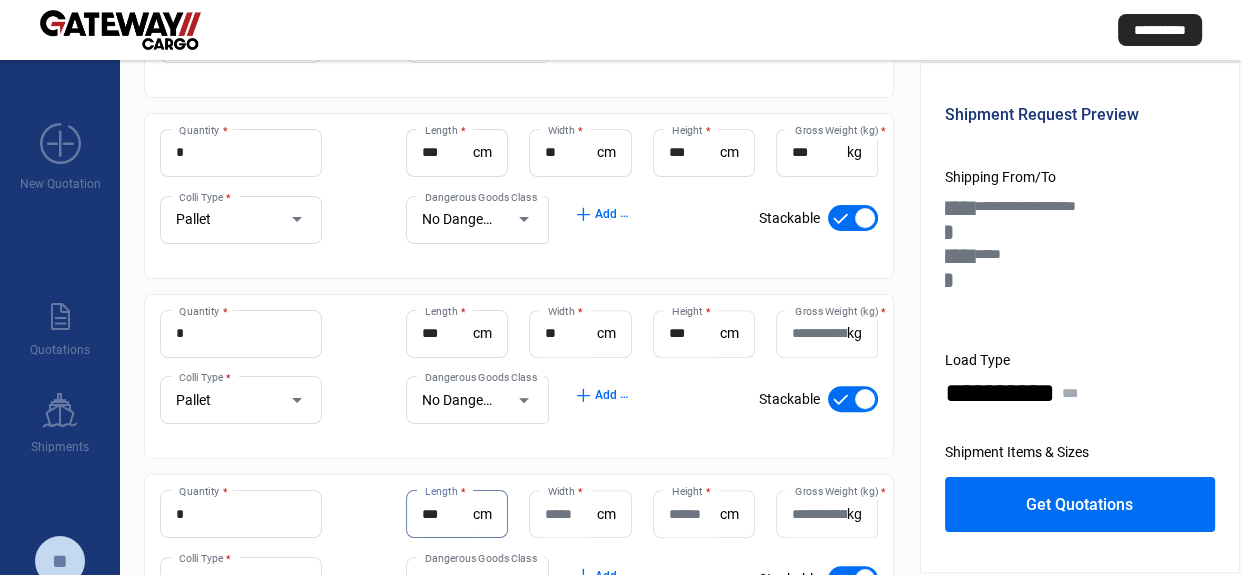 type on "***" 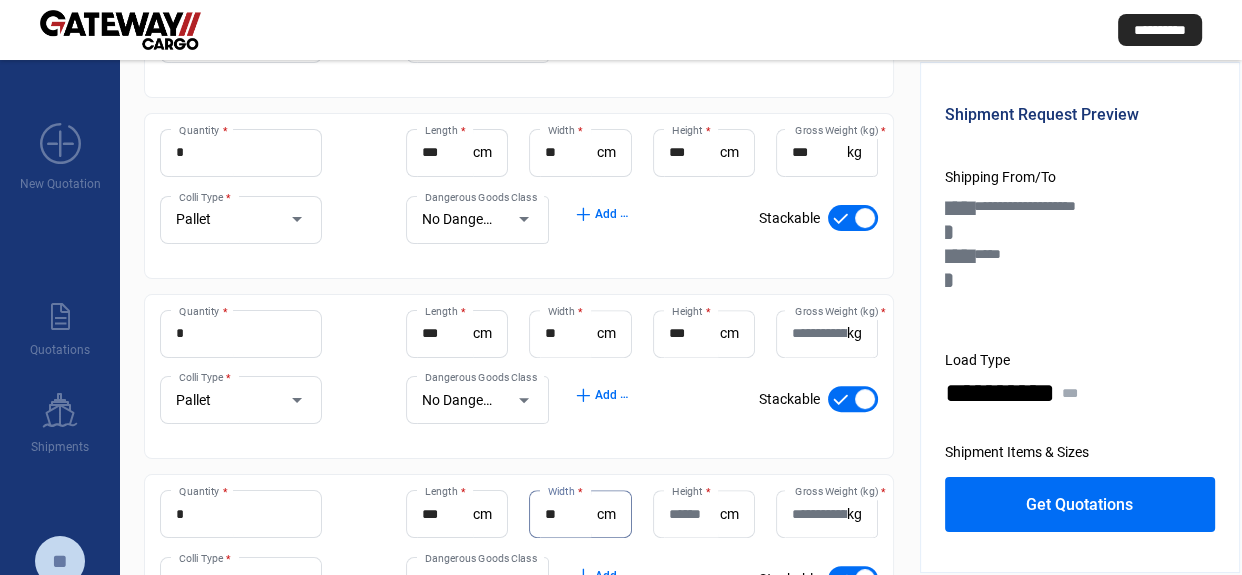 type on "**" 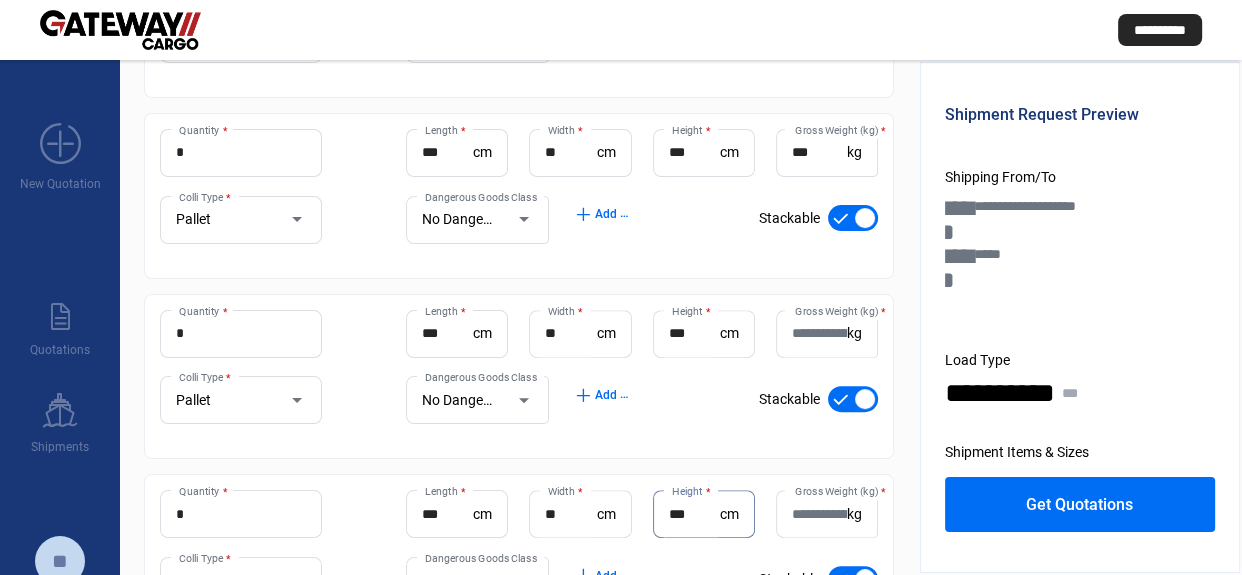 type on "***" 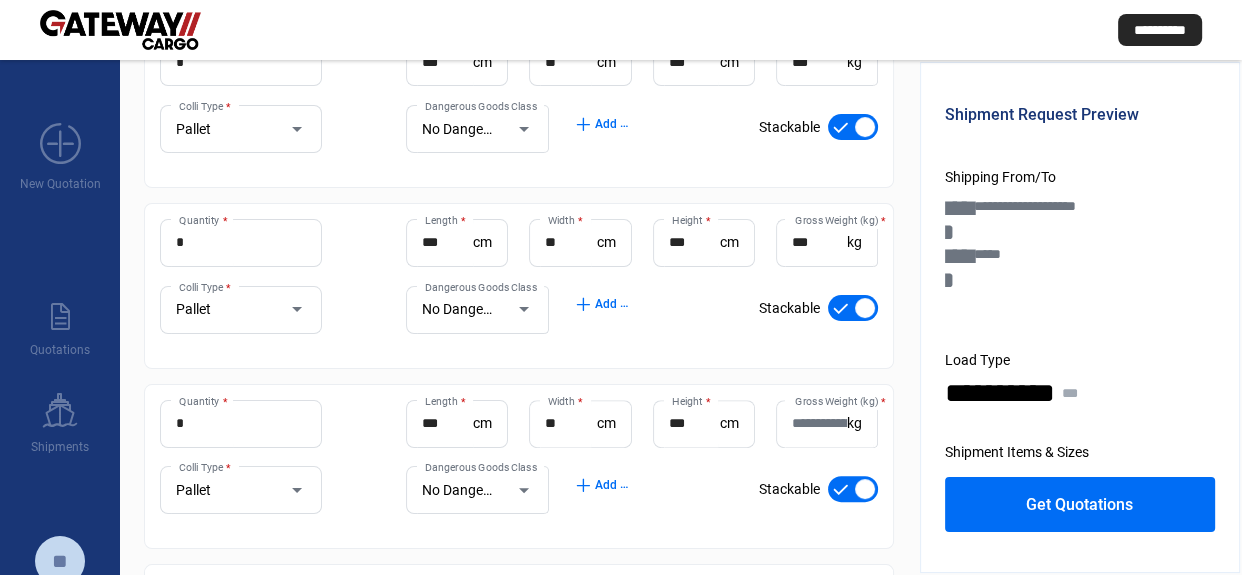 scroll, scrollTop: 518, scrollLeft: 0, axis: vertical 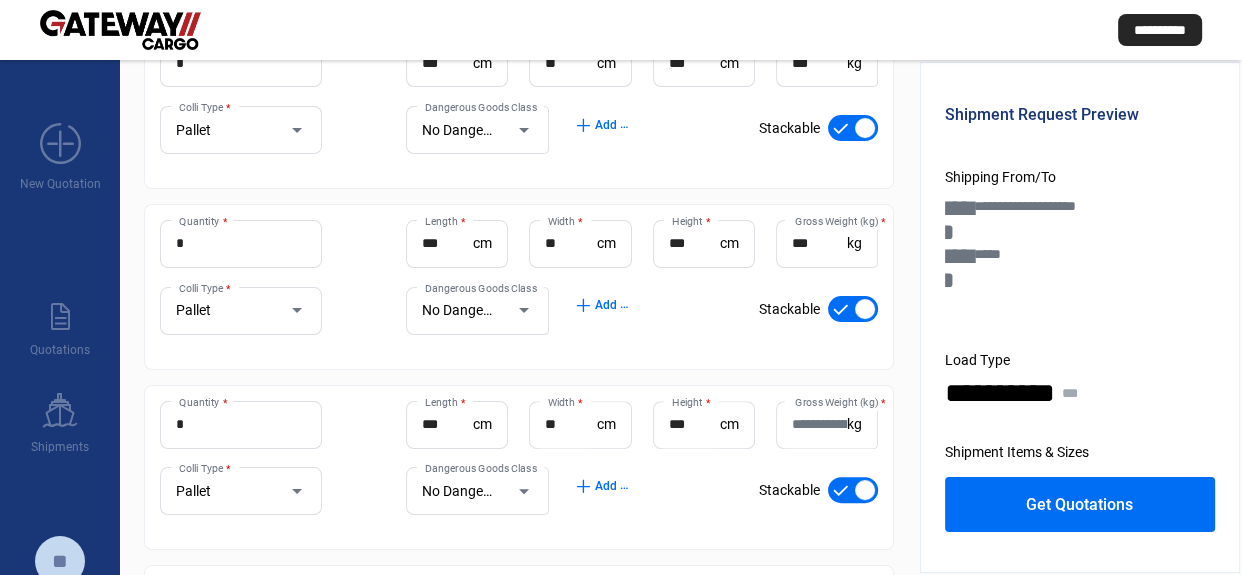 click on "Gross Weight (kg)  *" at bounding box center (819, 424) 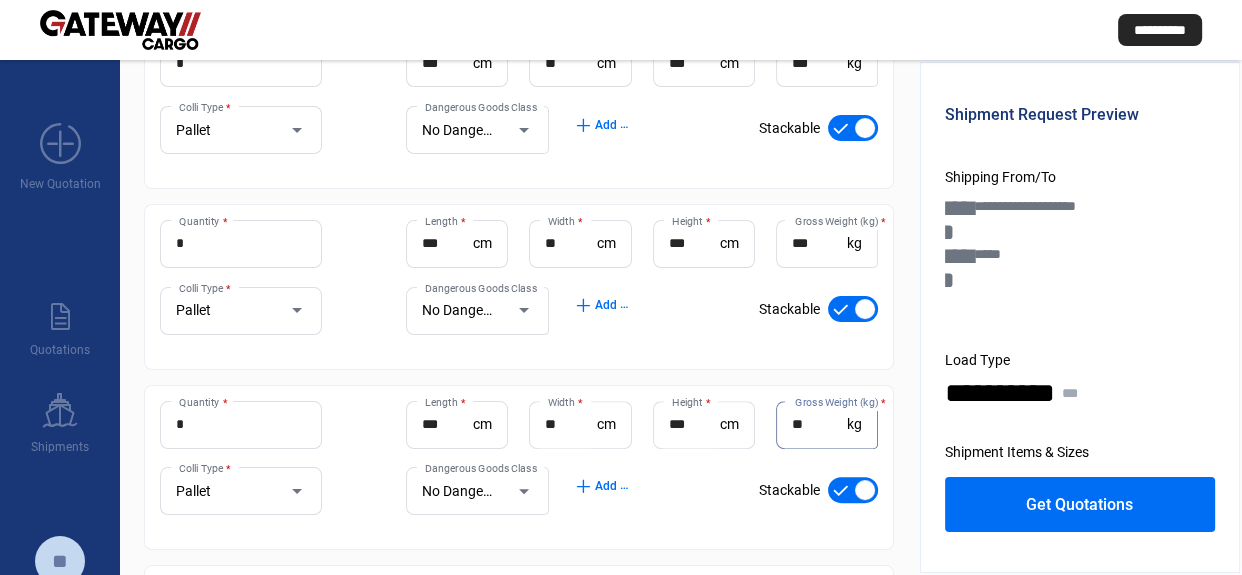 scroll, scrollTop: 789, scrollLeft: 0, axis: vertical 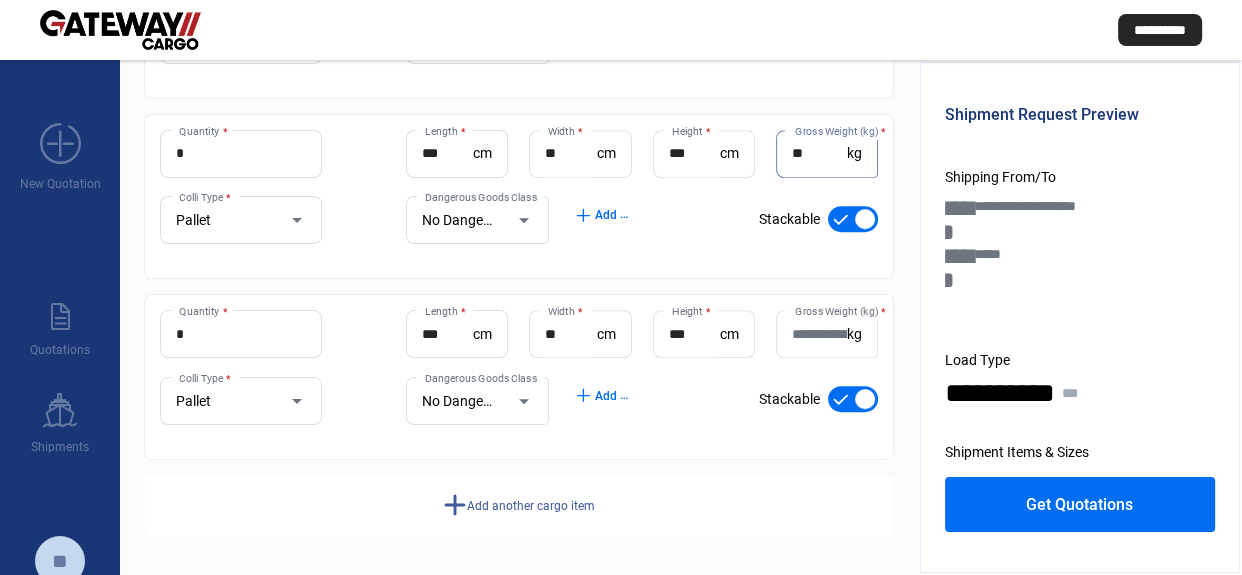 type on "**" 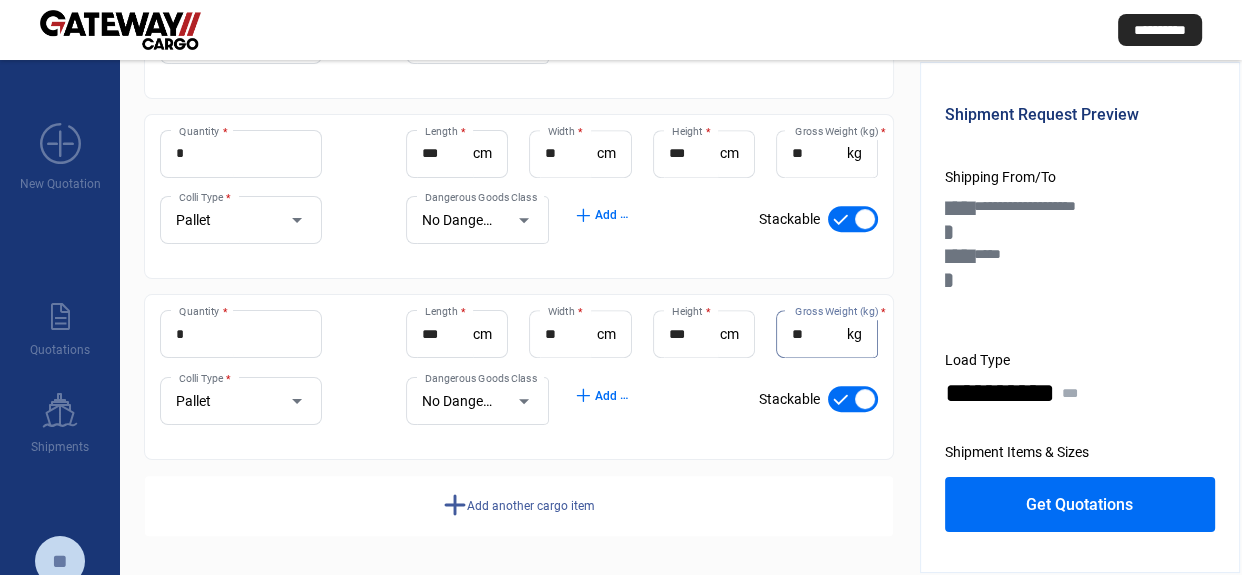 type on "**" 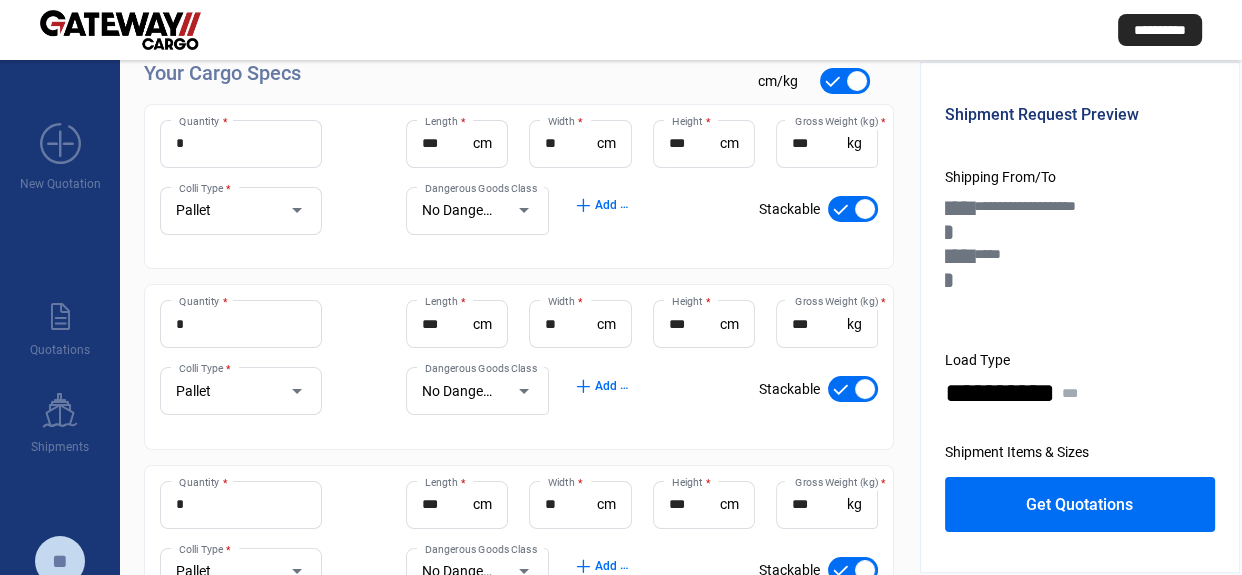 scroll, scrollTop: 243, scrollLeft: 0, axis: vertical 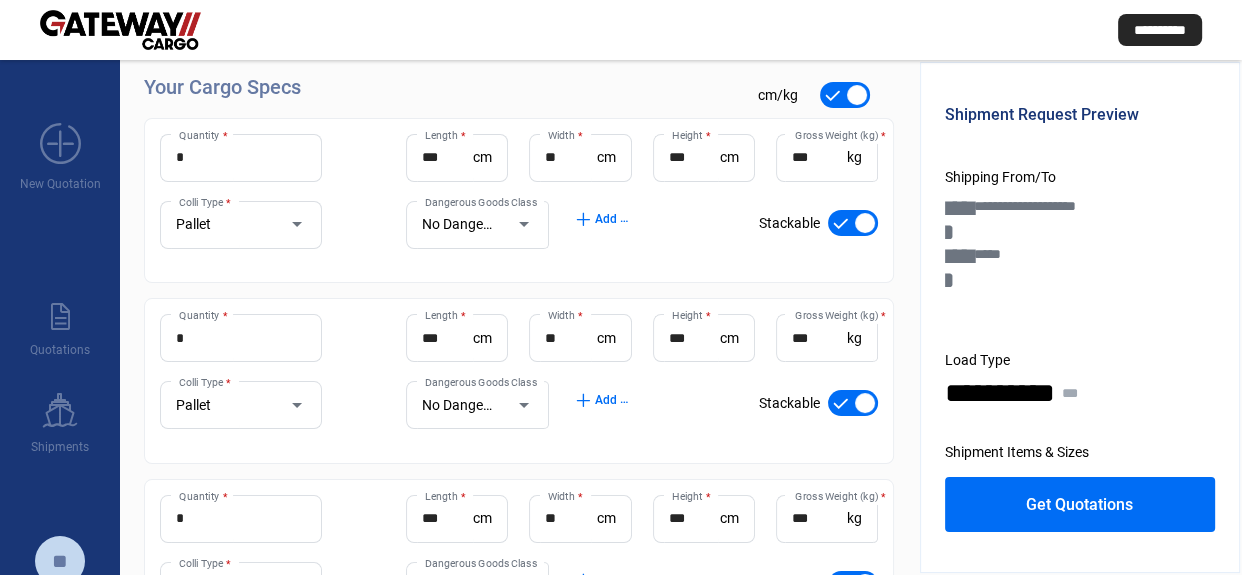 click on "*" at bounding box center (241, 338) 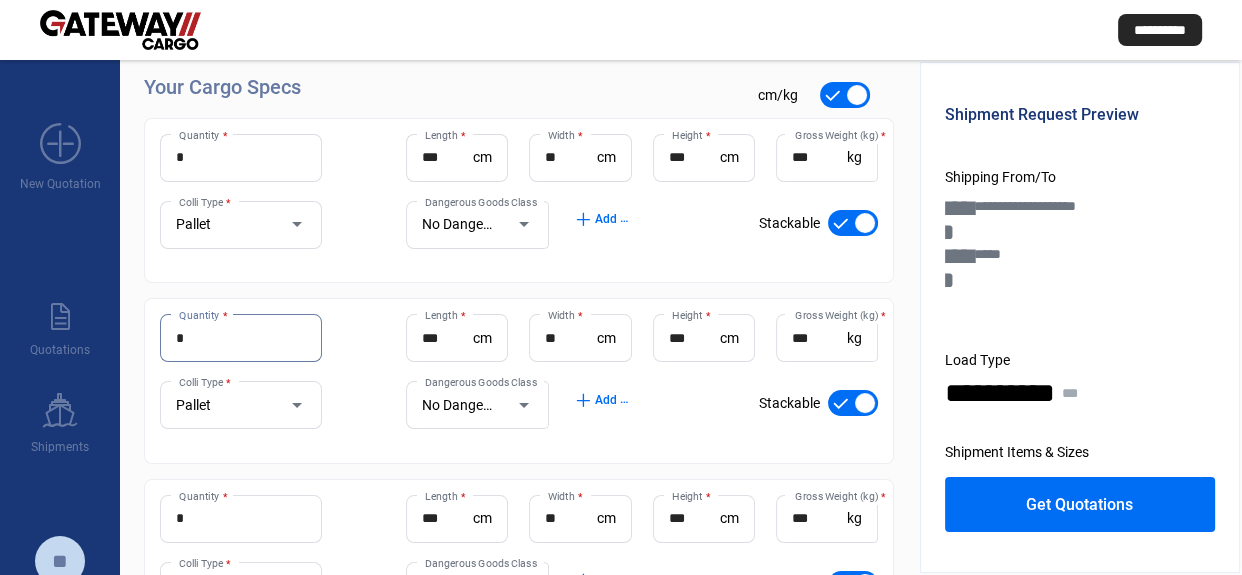 type on "*" 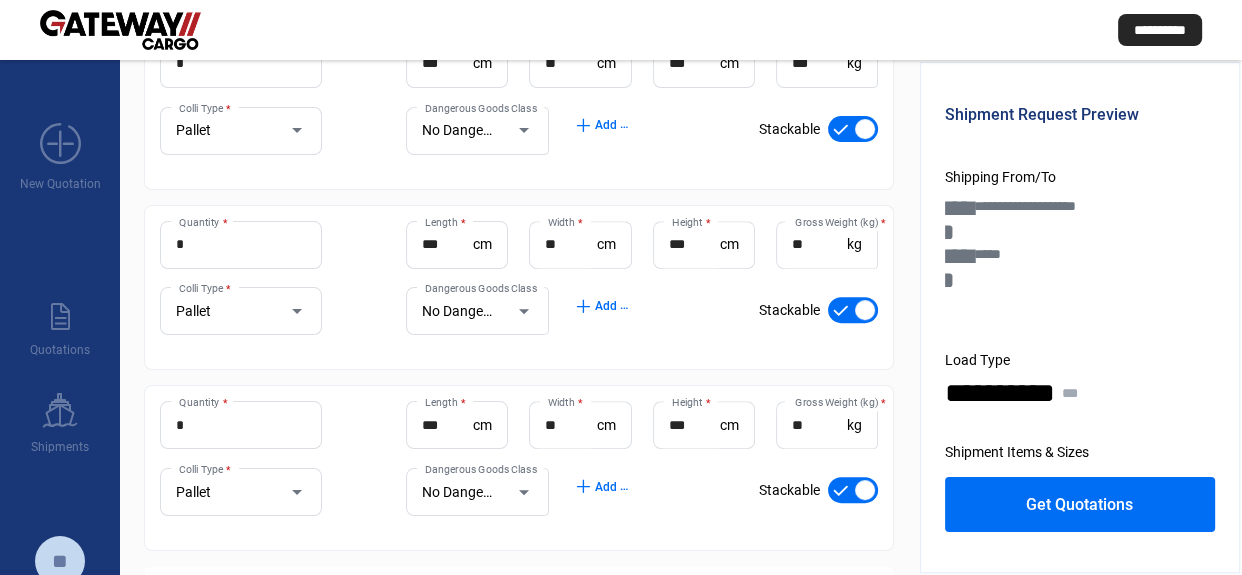scroll, scrollTop: 789, scrollLeft: 0, axis: vertical 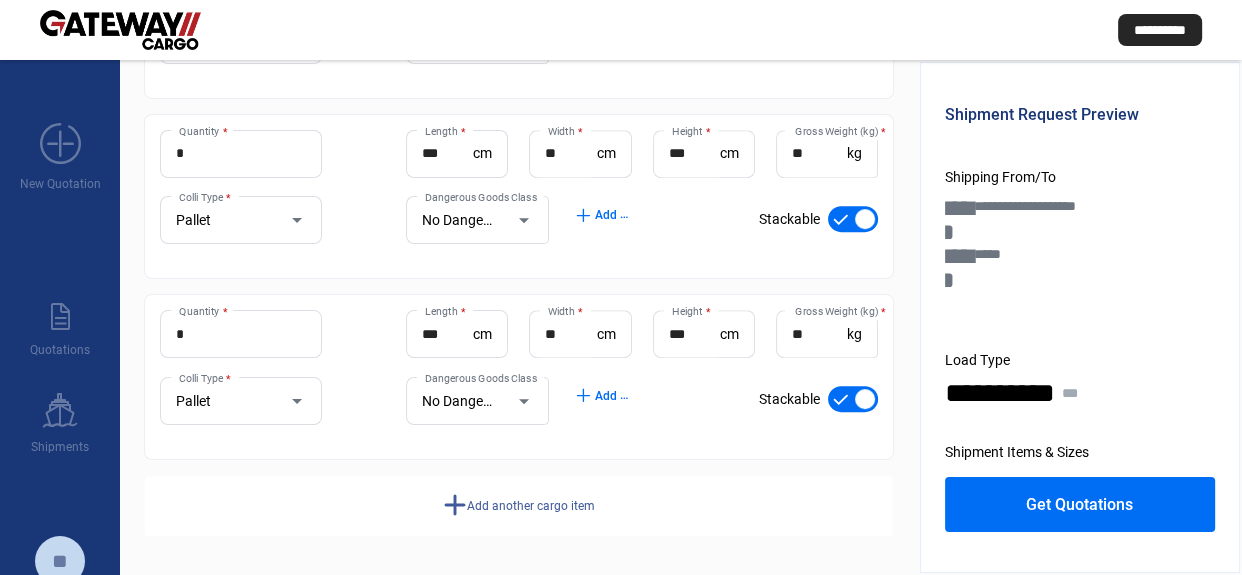 click on "Get Quotations" 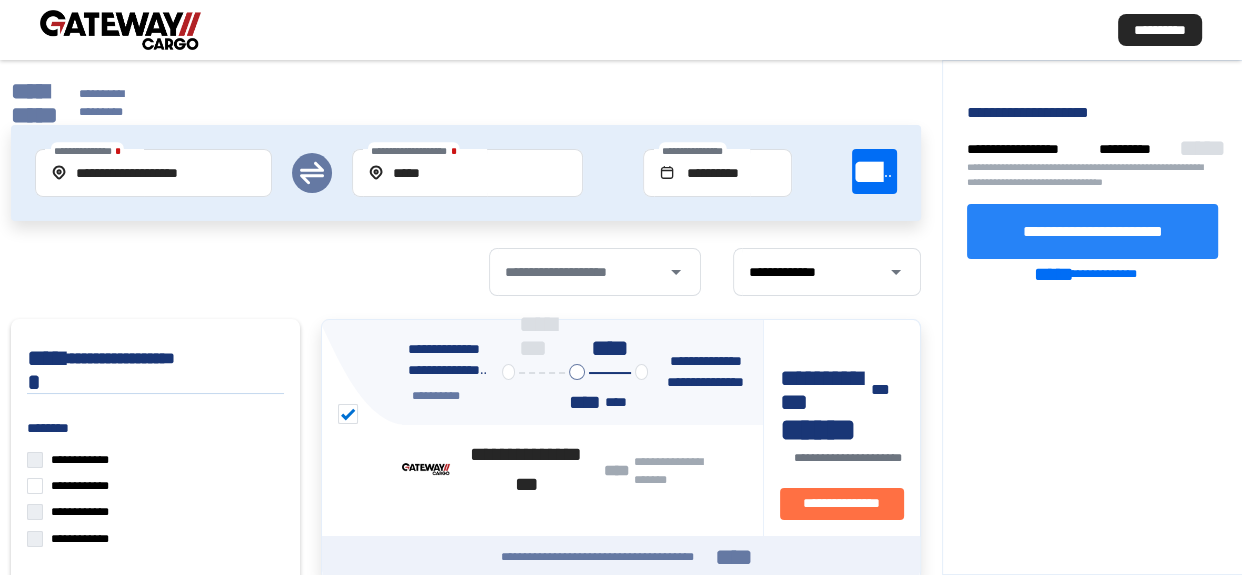 click on "**********" 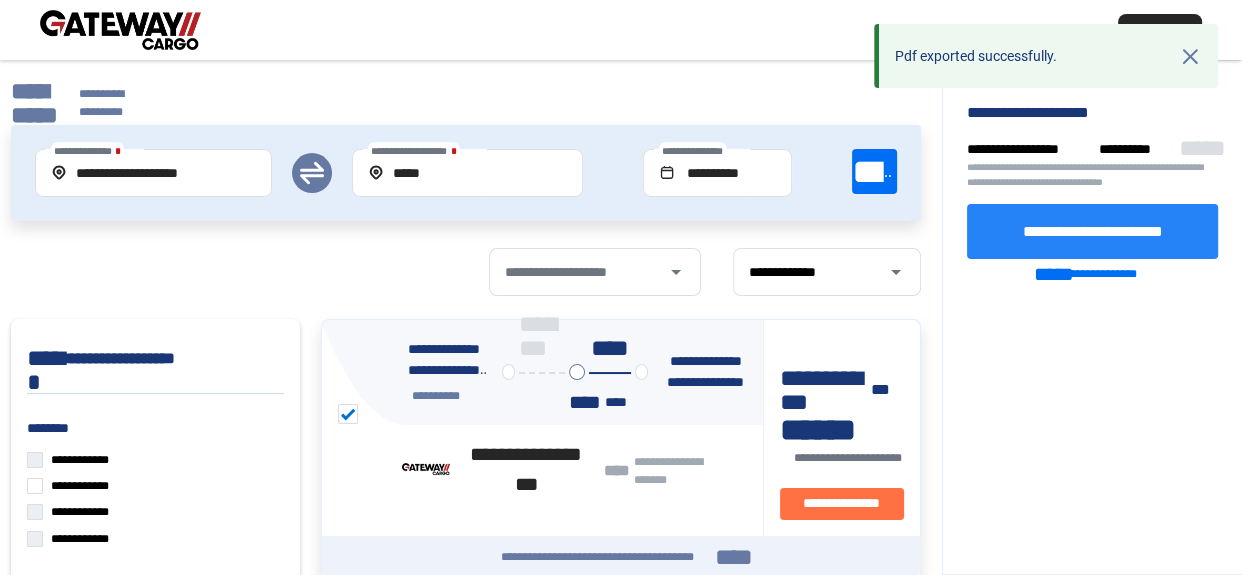 click on "**********" 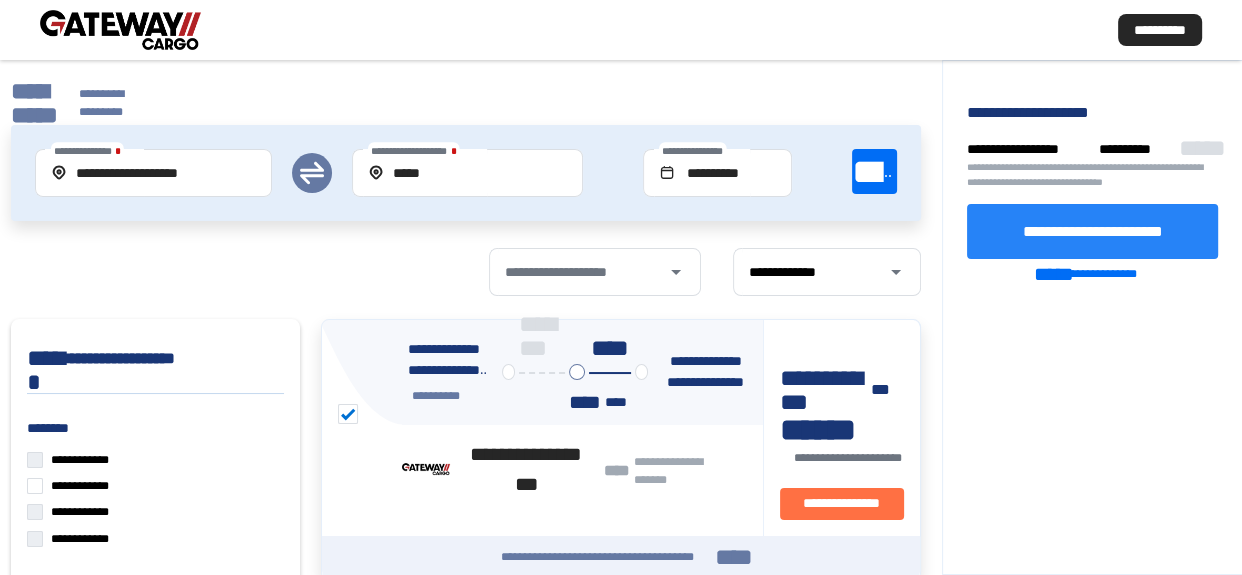 click on "**********" 